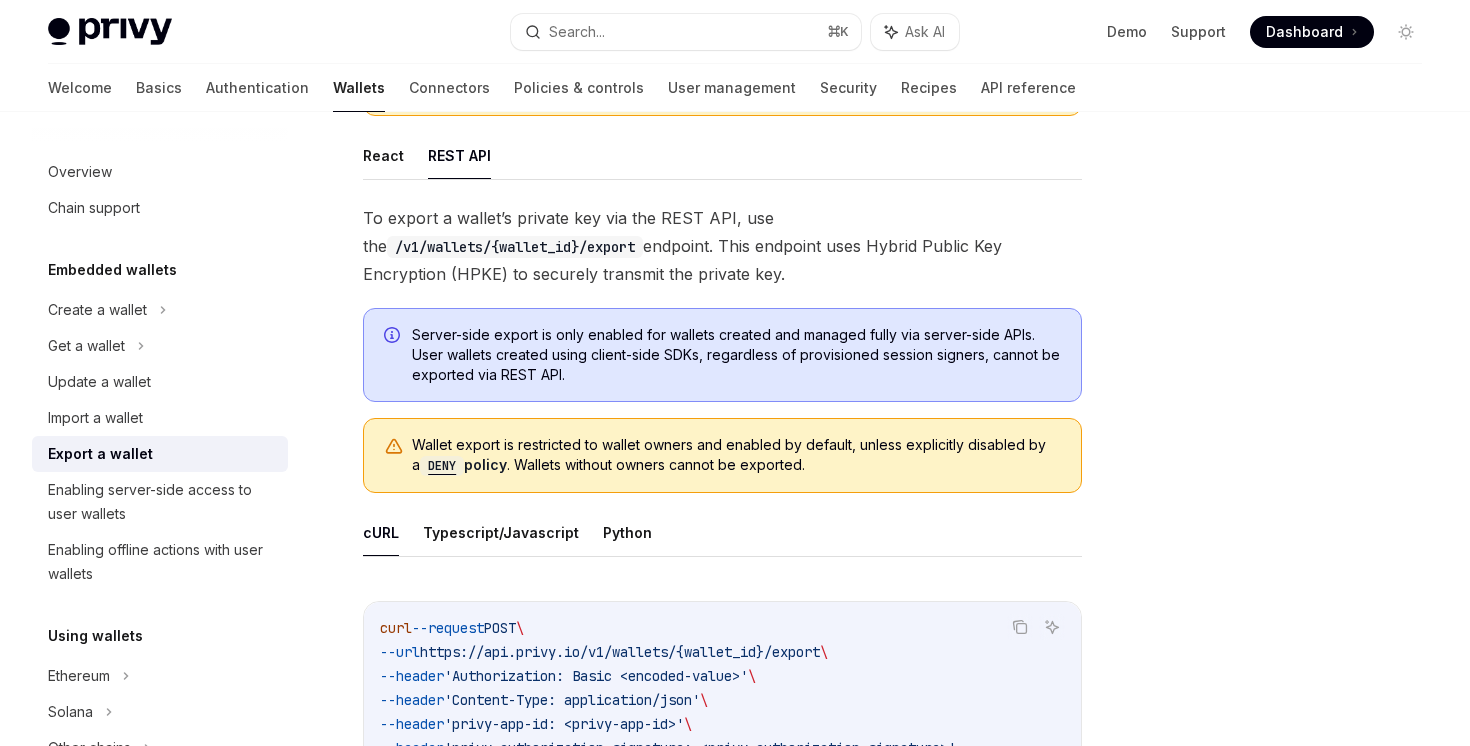 scroll, scrollTop: 0, scrollLeft: 0, axis: both 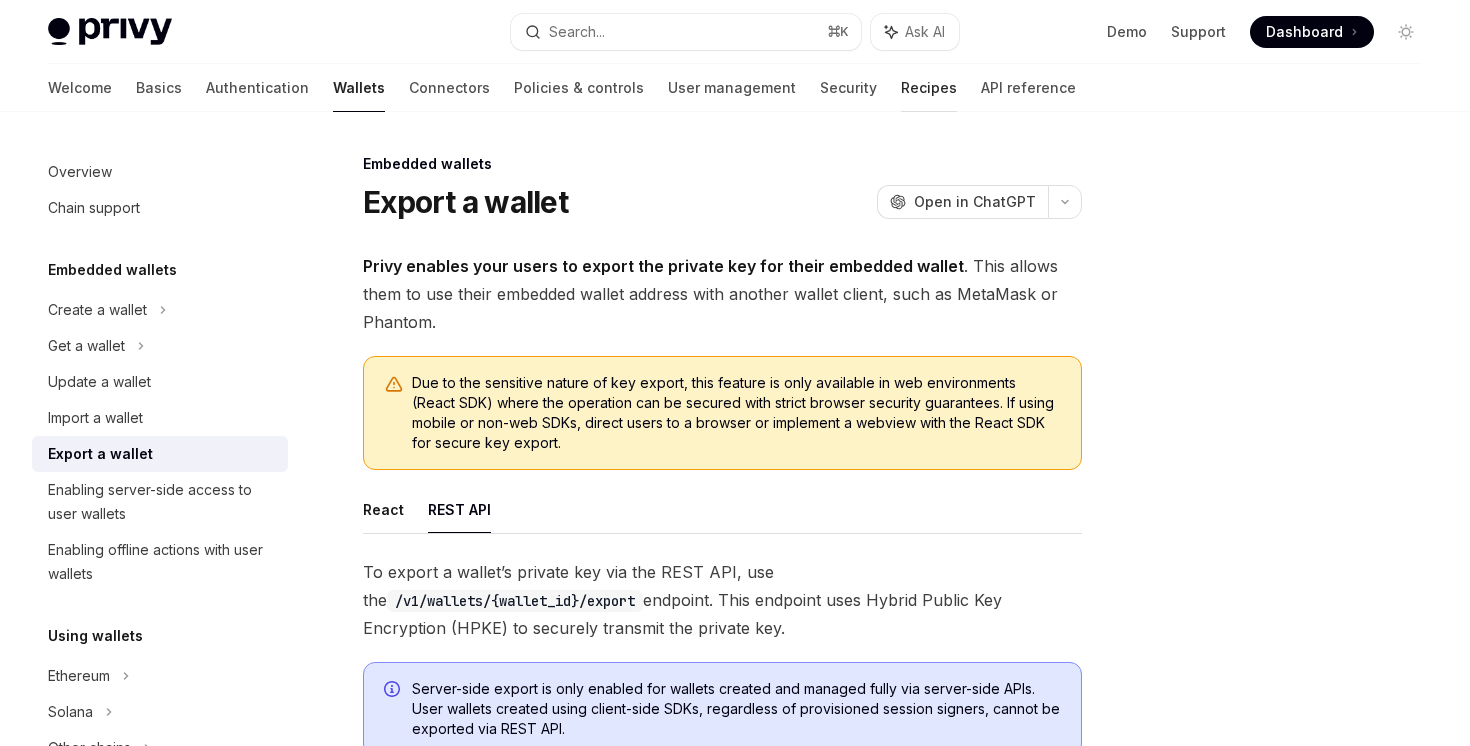 click on "Recipes" at bounding box center (929, 88) 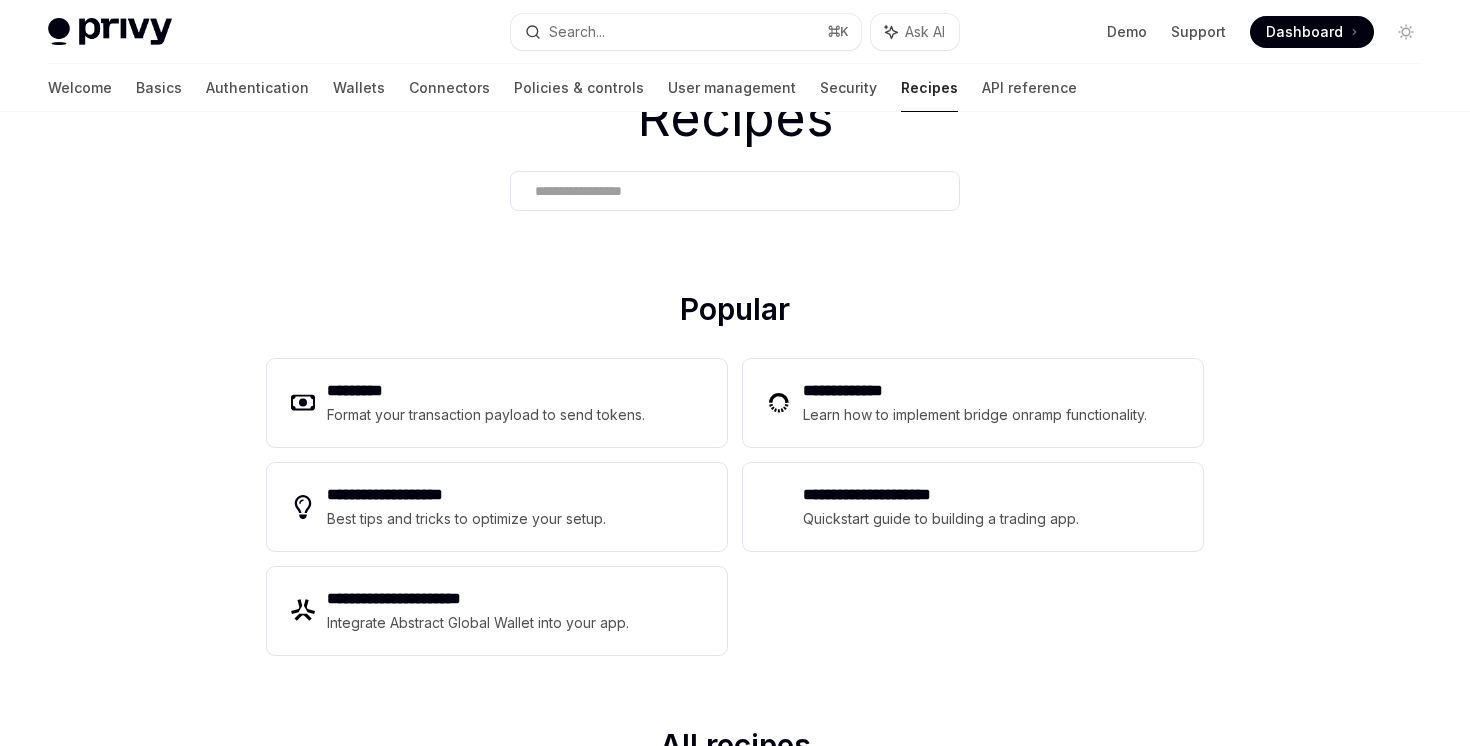 scroll, scrollTop: 113, scrollLeft: 0, axis: vertical 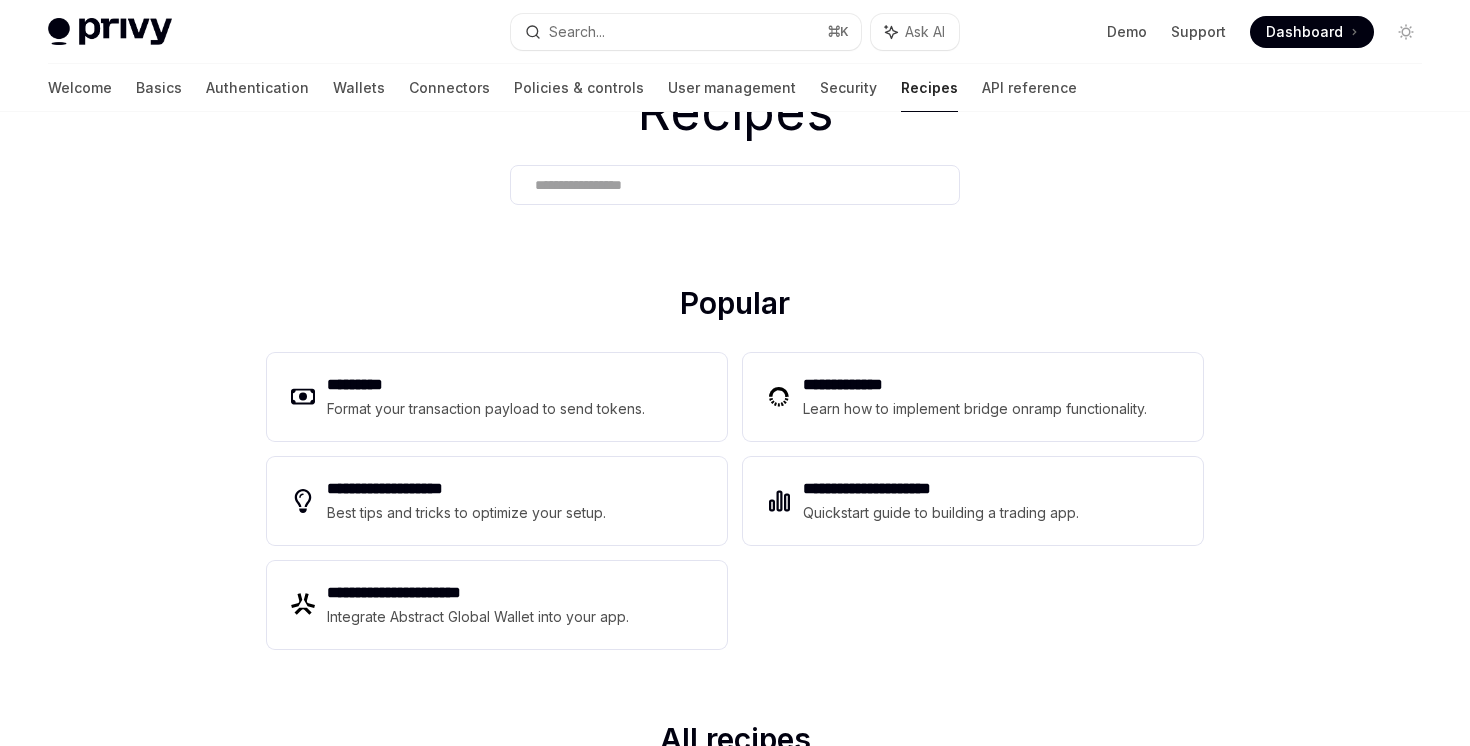 click at bounding box center [735, 185] 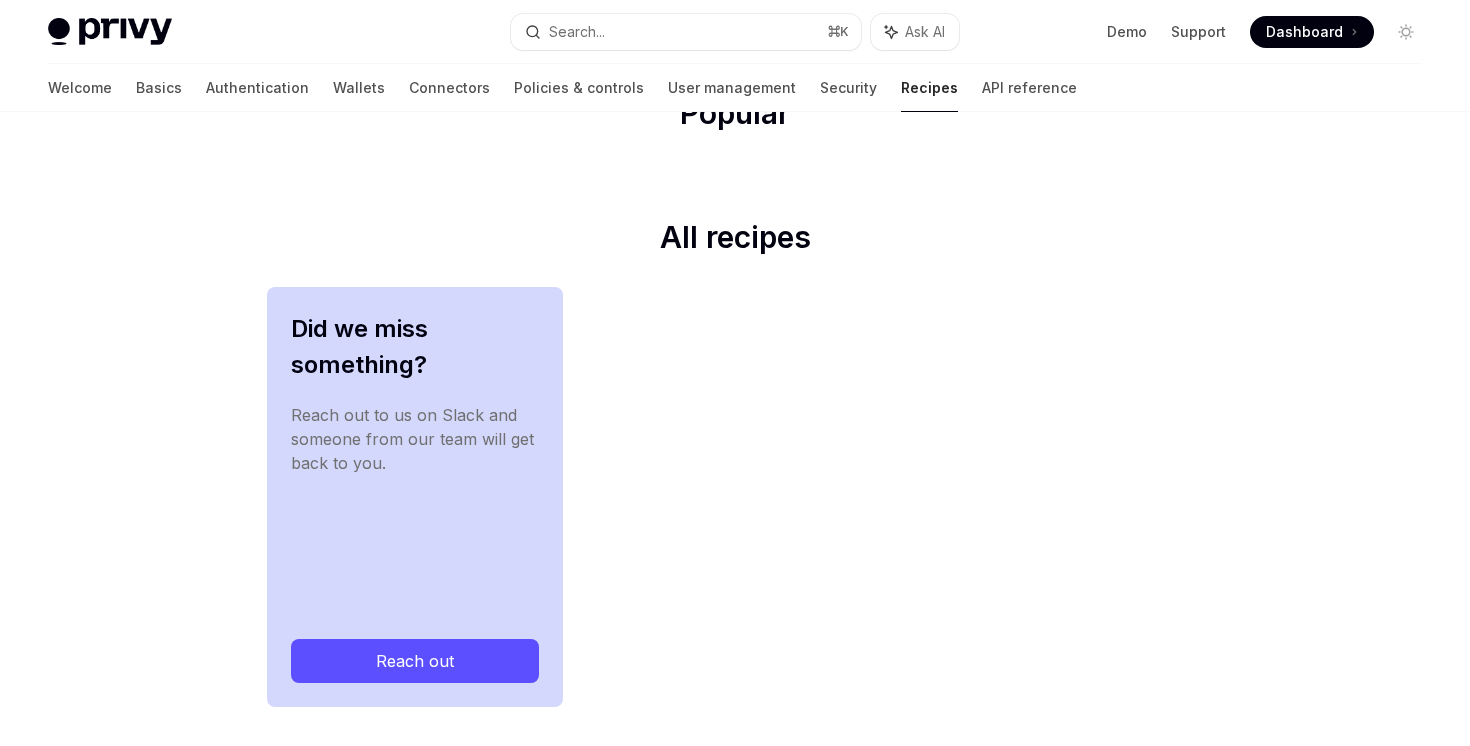 scroll, scrollTop: 328, scrollLeft: 0, axis: vertical 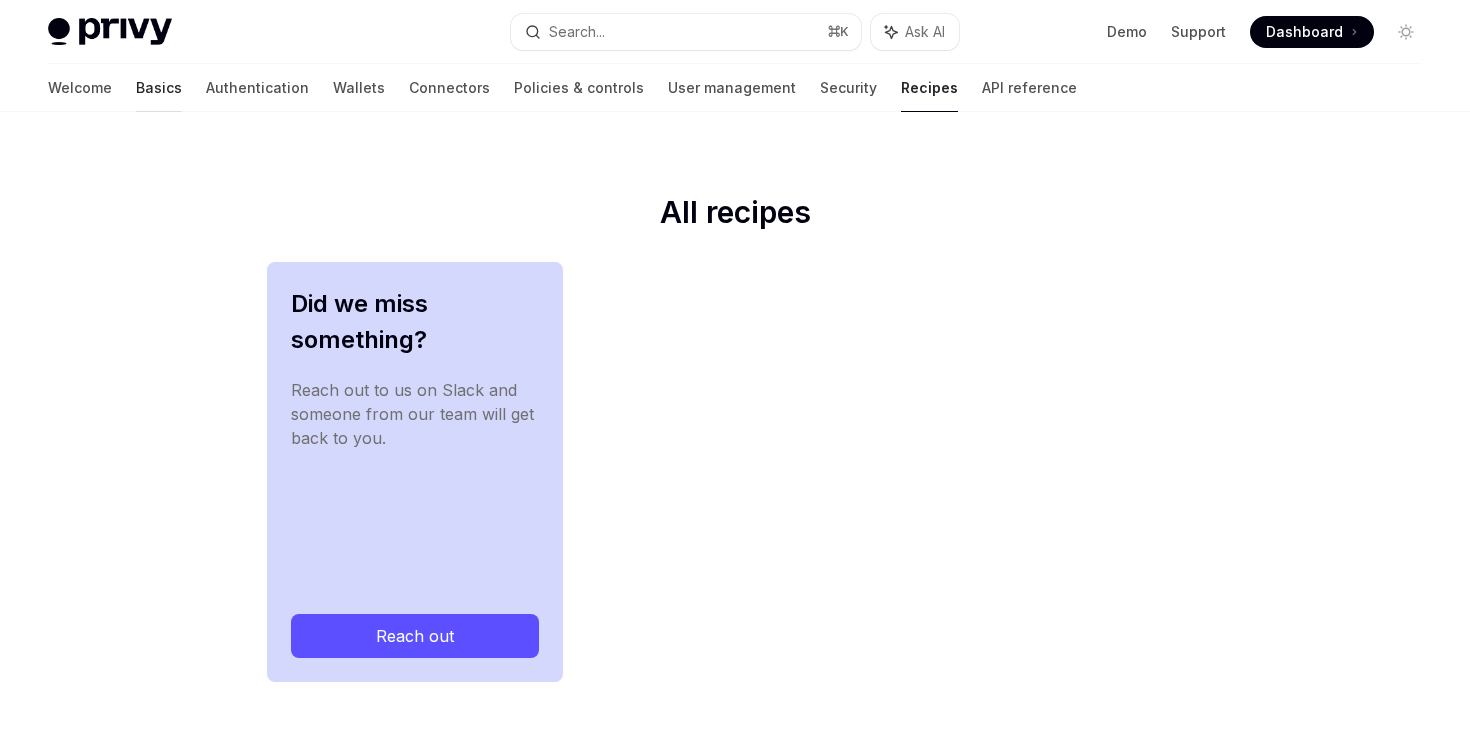 type on "****" 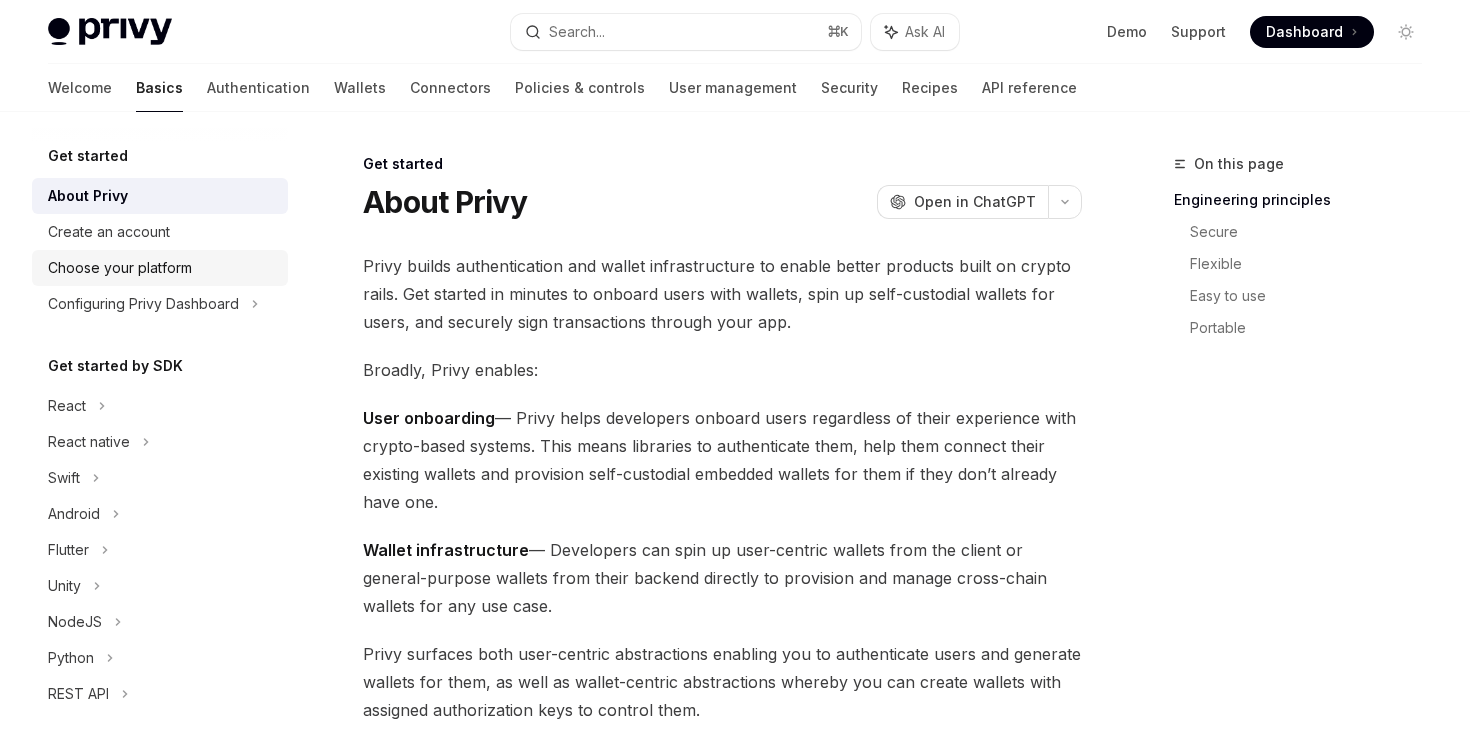 click on "Choose your platform" at bounding box center [120, 268] 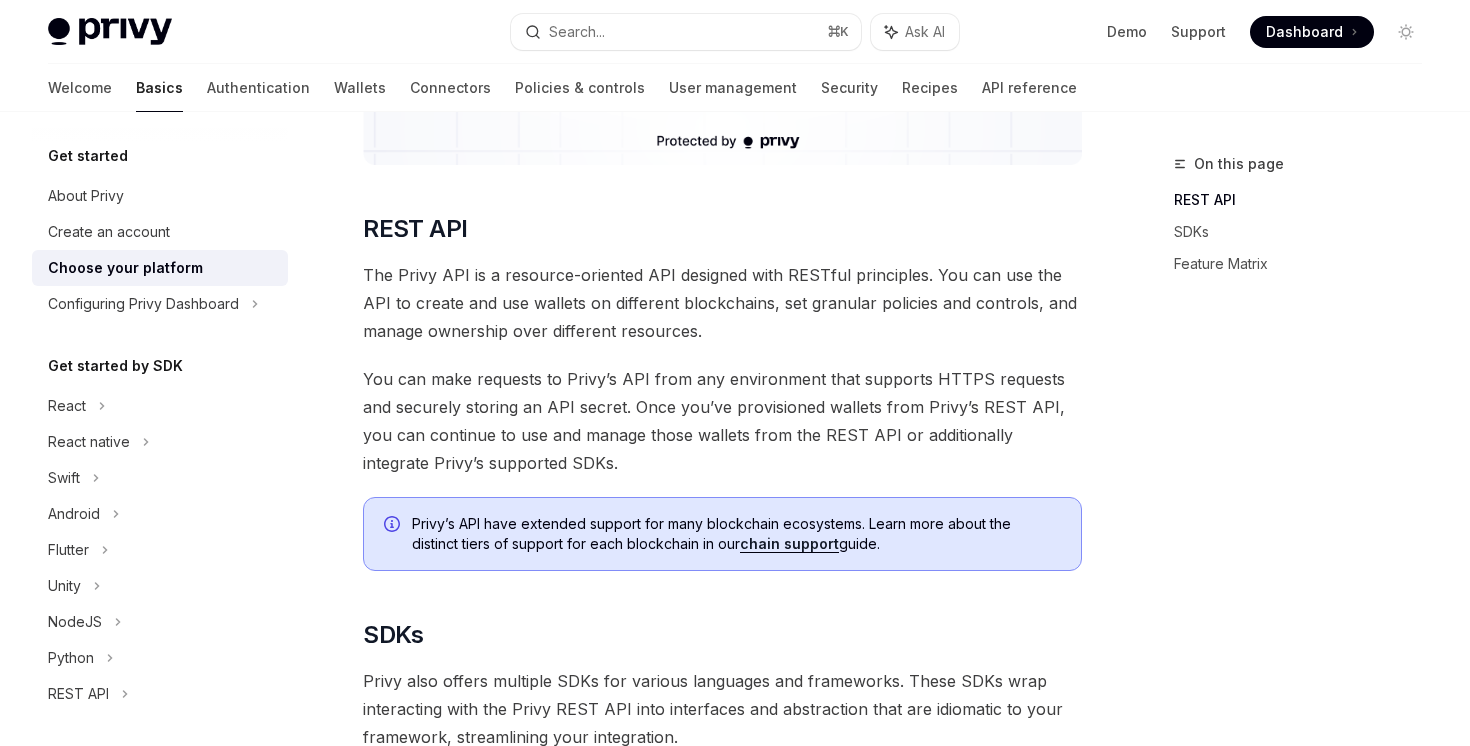scroll, scrollTop: 565, scrollLeft: 0, axis: vertical 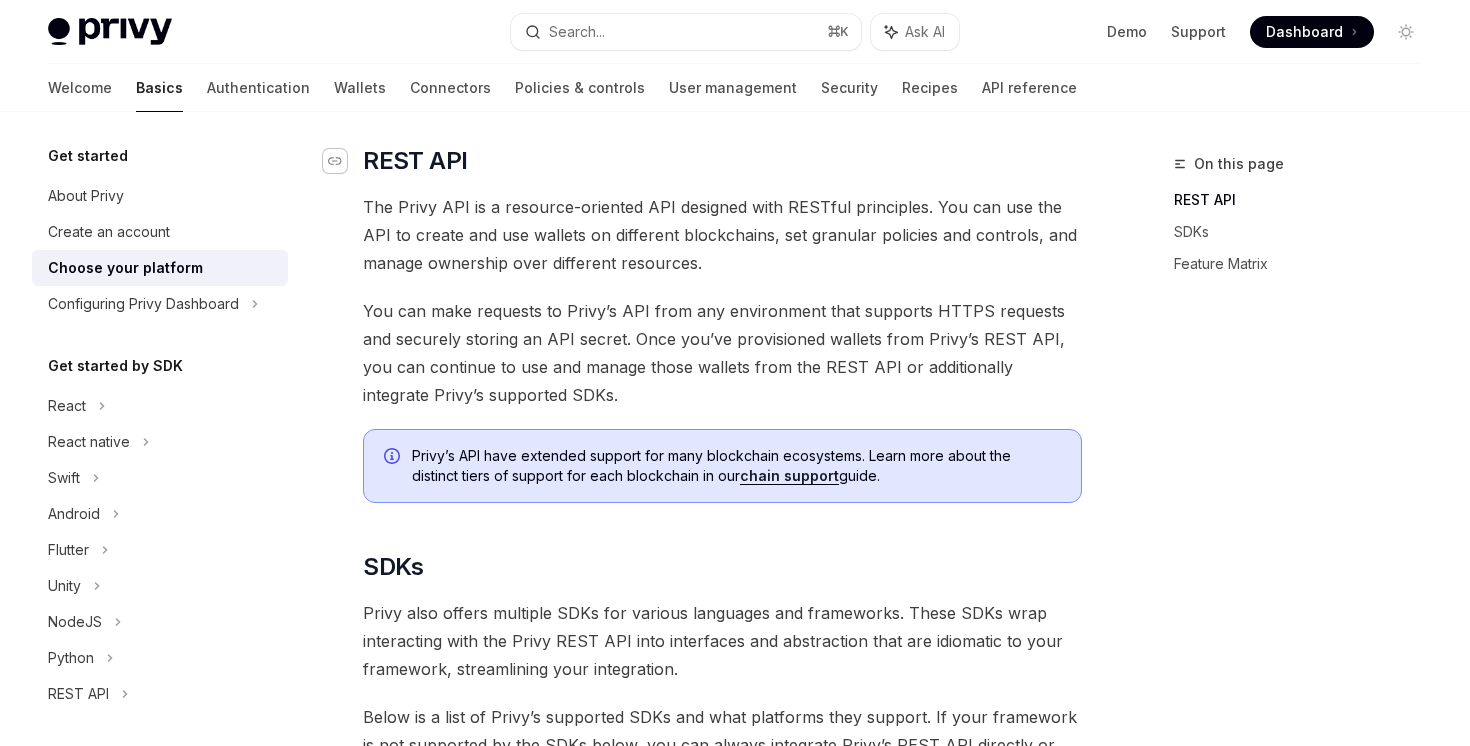 click 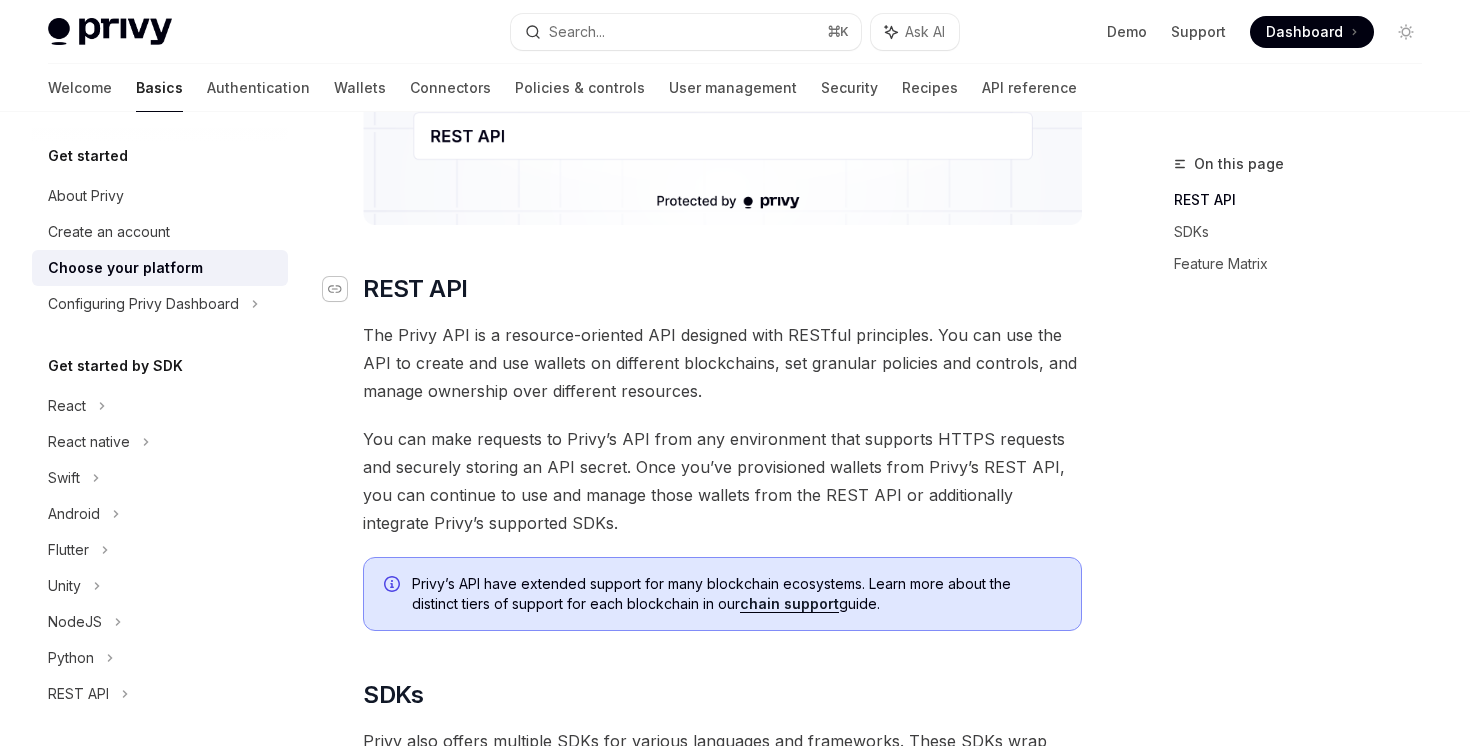 scroll, scrollTop: 438, scrollLeft: 0, axis: vertical 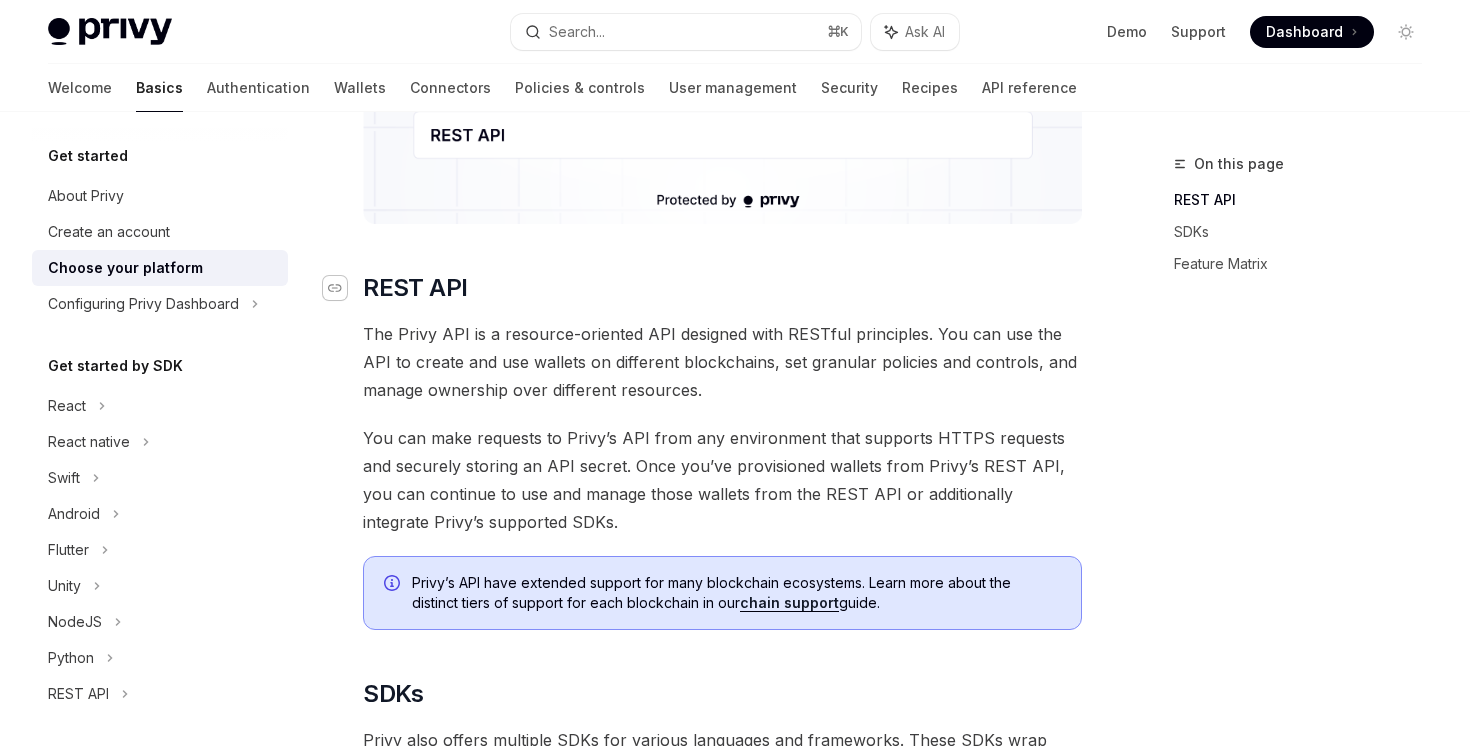 click at bounding box center [335, 288] 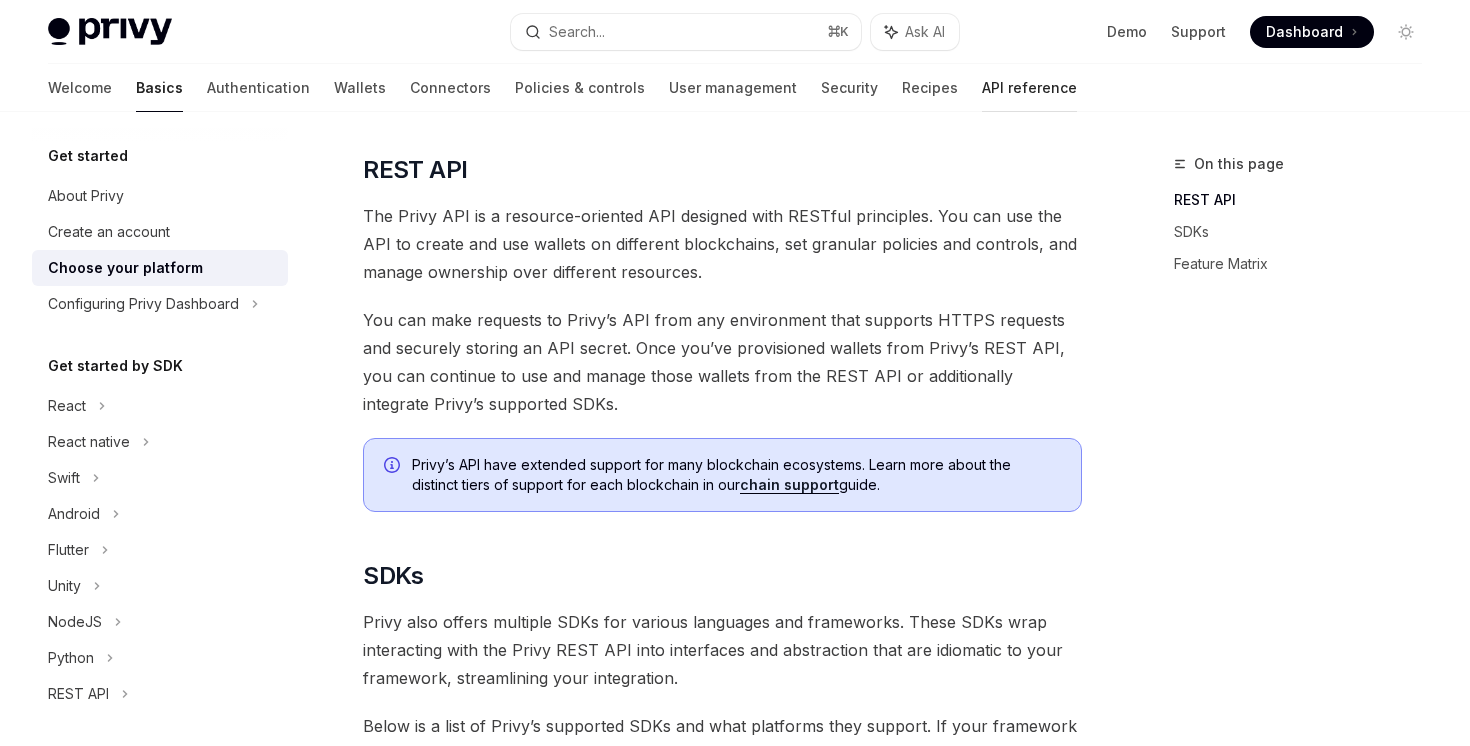 scroll, scrollTop: 557, scrollLeft: 0, axis: vertical 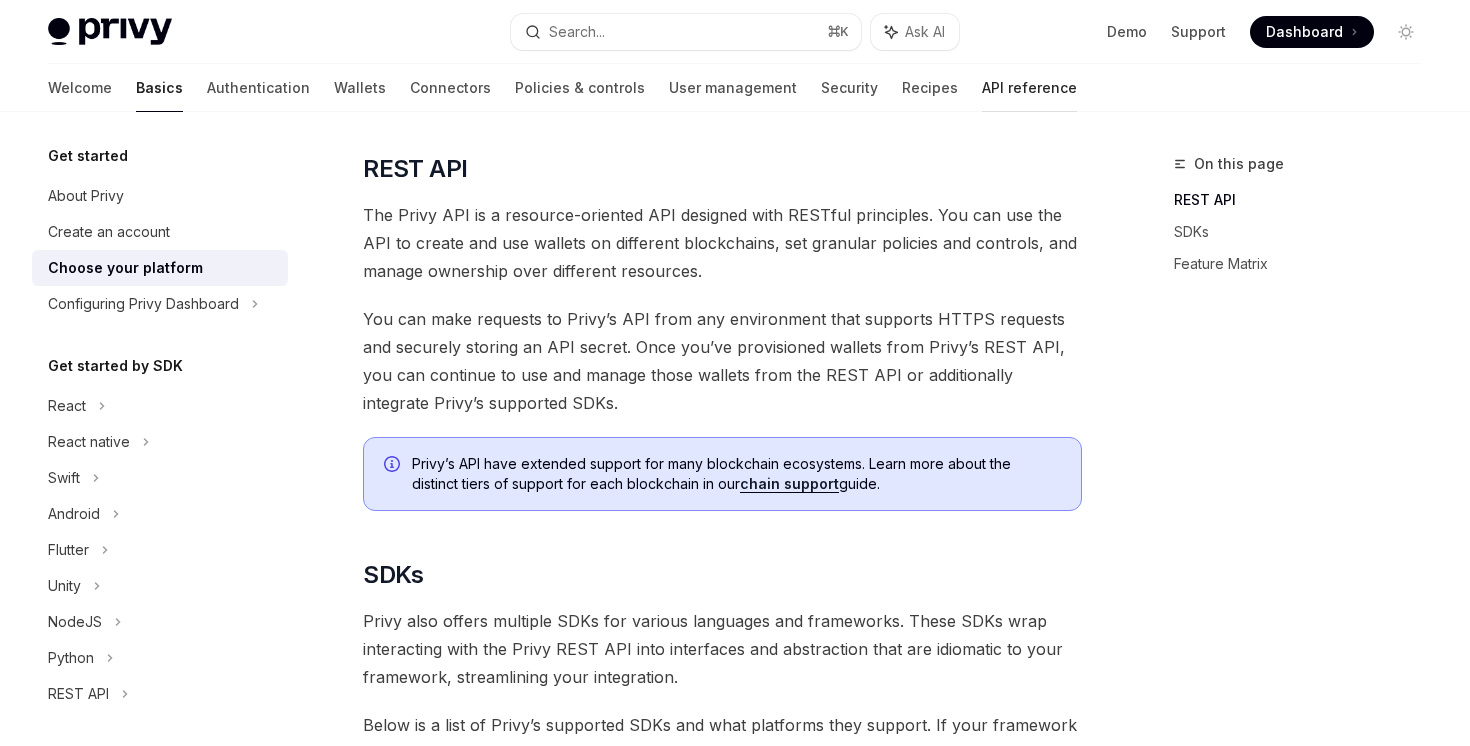 click on "API reference" at bounding box center (1029, 88) 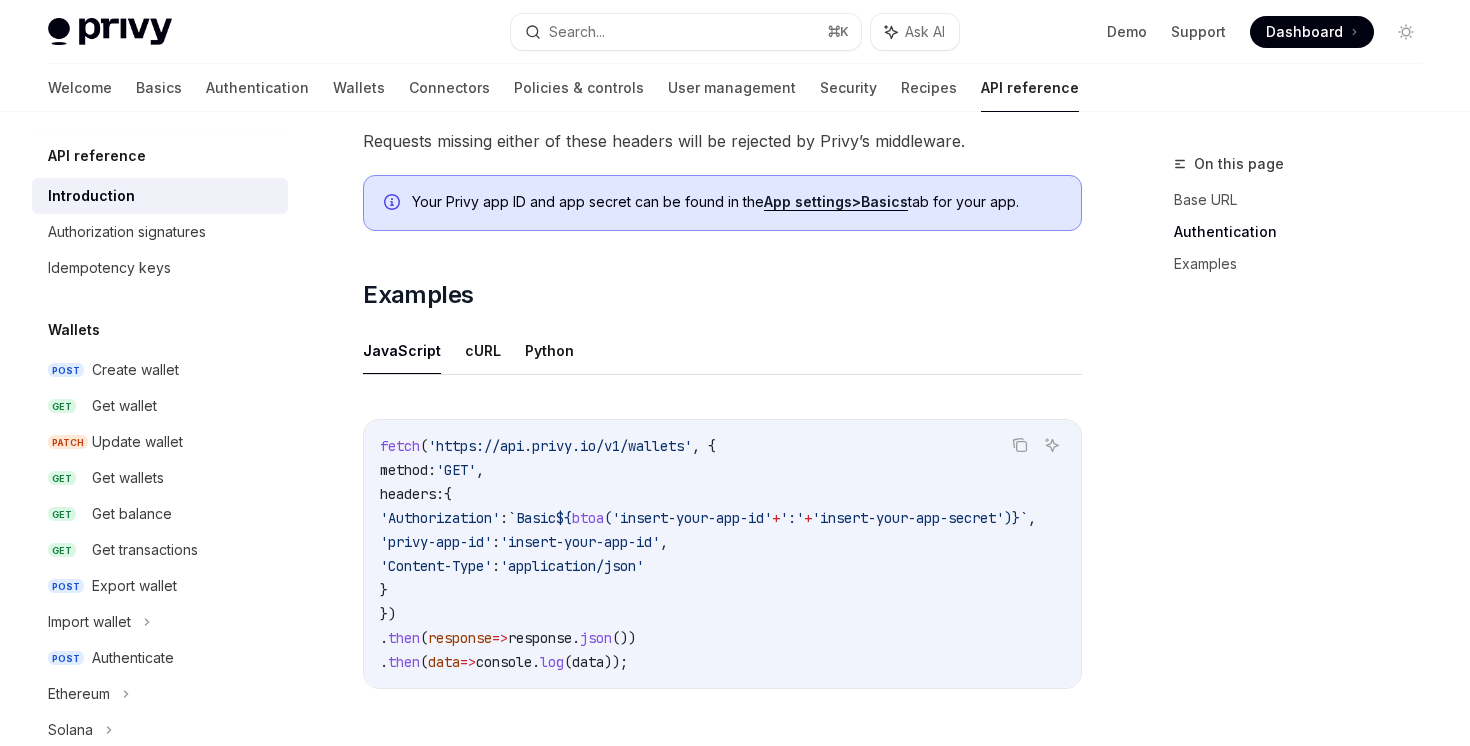 scroll, scrollTop: 0, scrollLeft: 0, axis: both 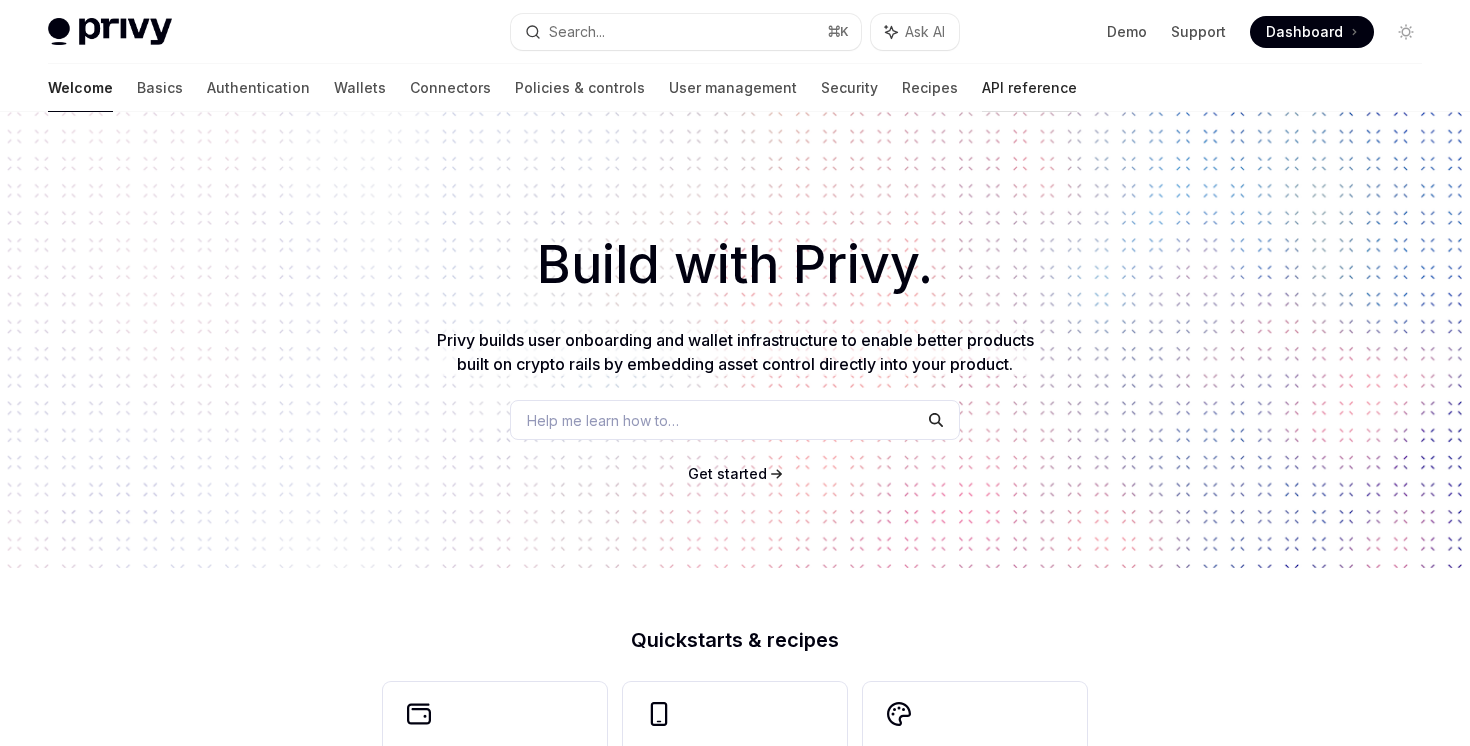 click on "API reference" at bounding box center [1029, 88] 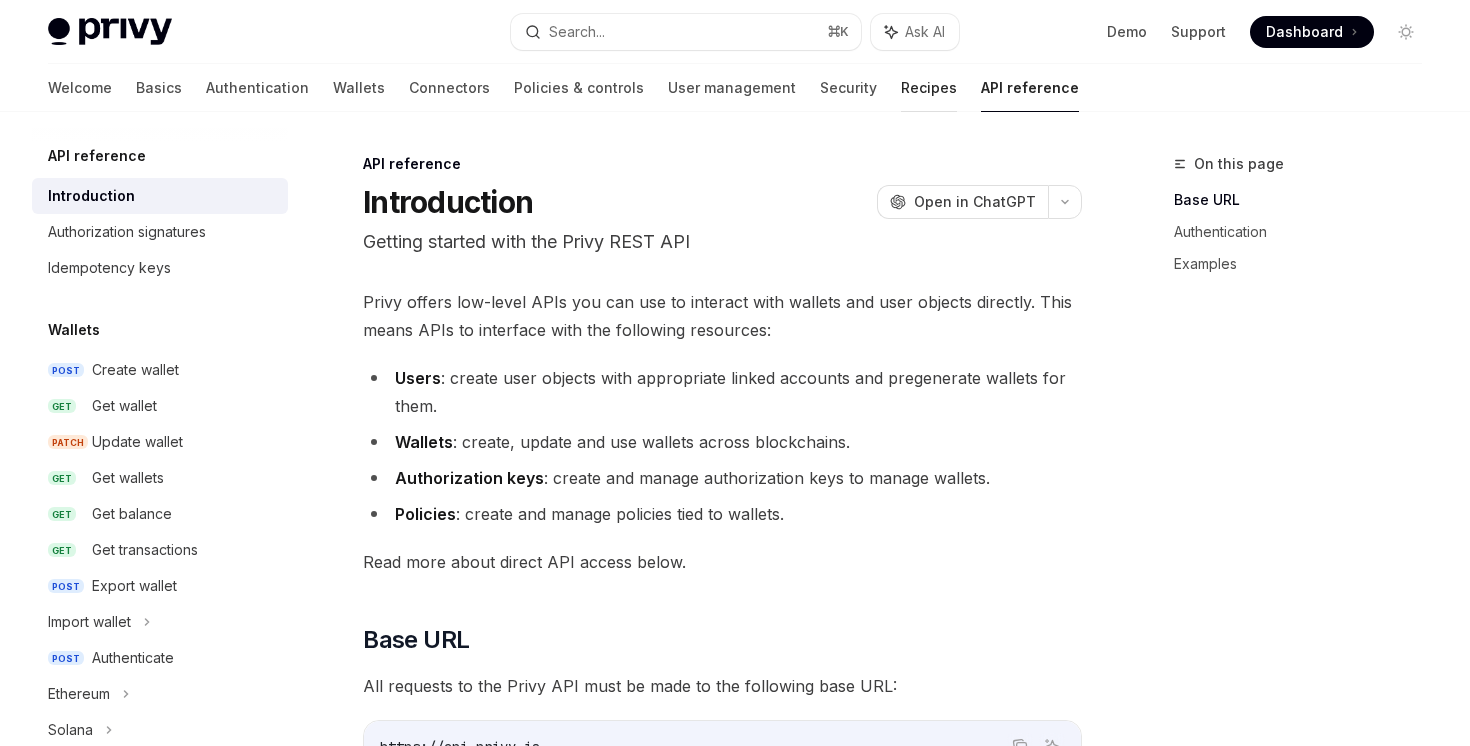 click on "Recipes" at bounding box center (929, 88) 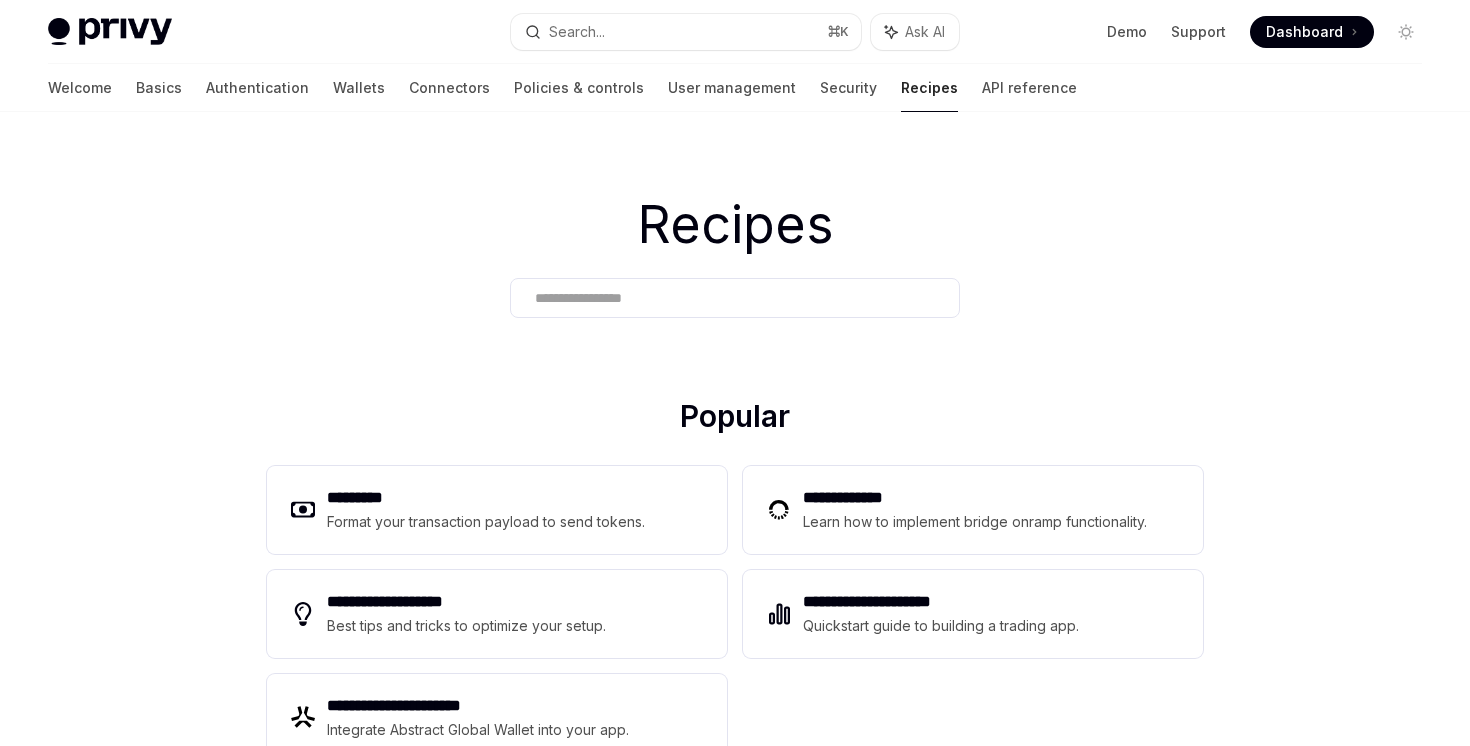click at bounding box center (735, 298) 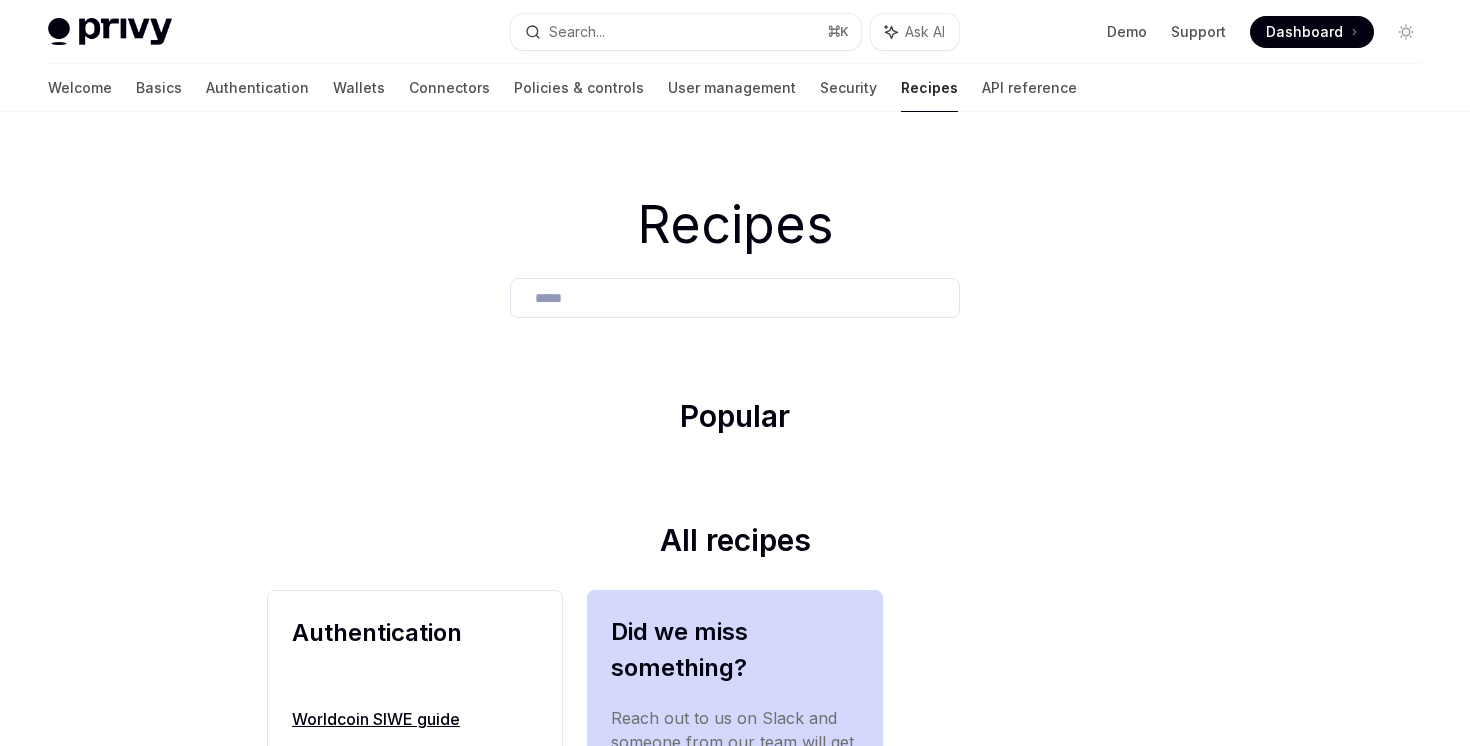 scroll, scrollTop: 328, scrollLeft: 0, axis: vertical 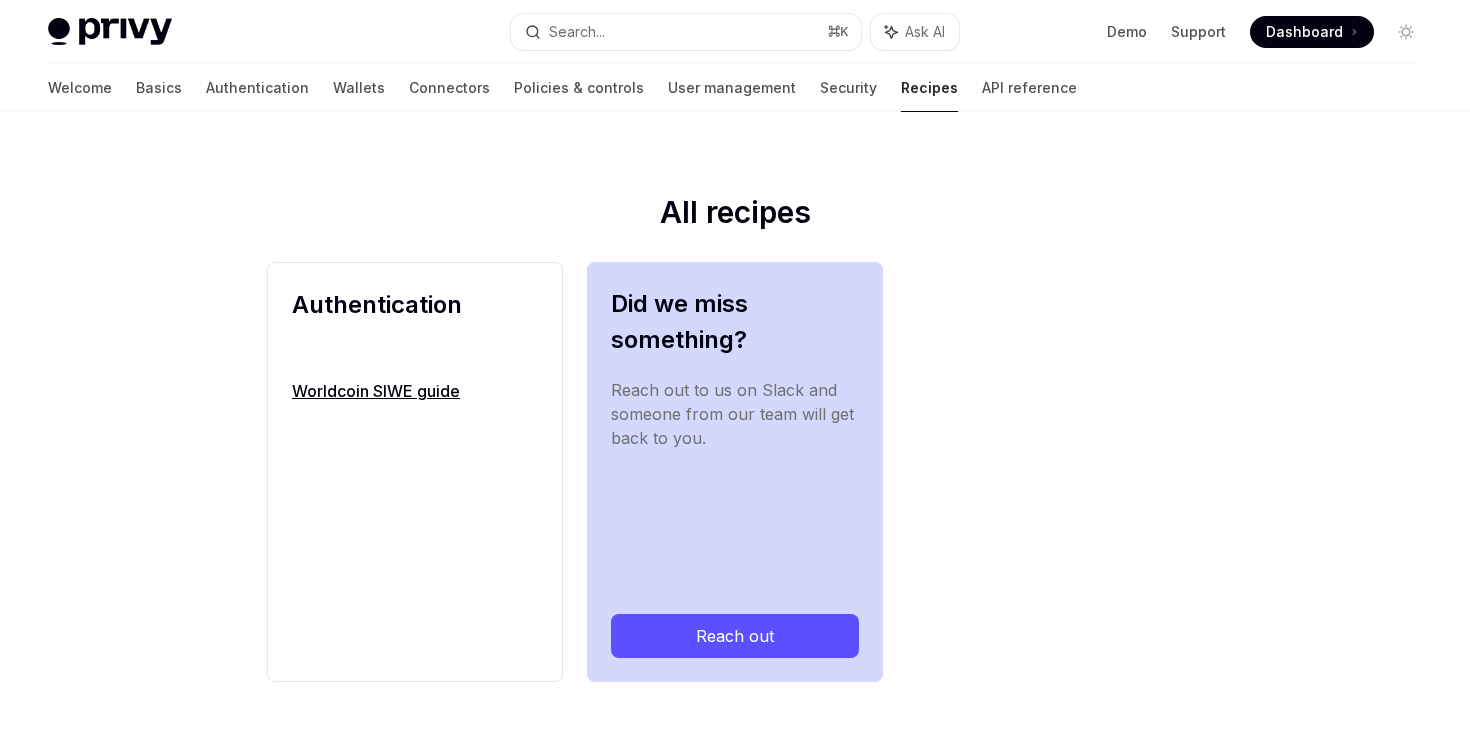 type on "*****" 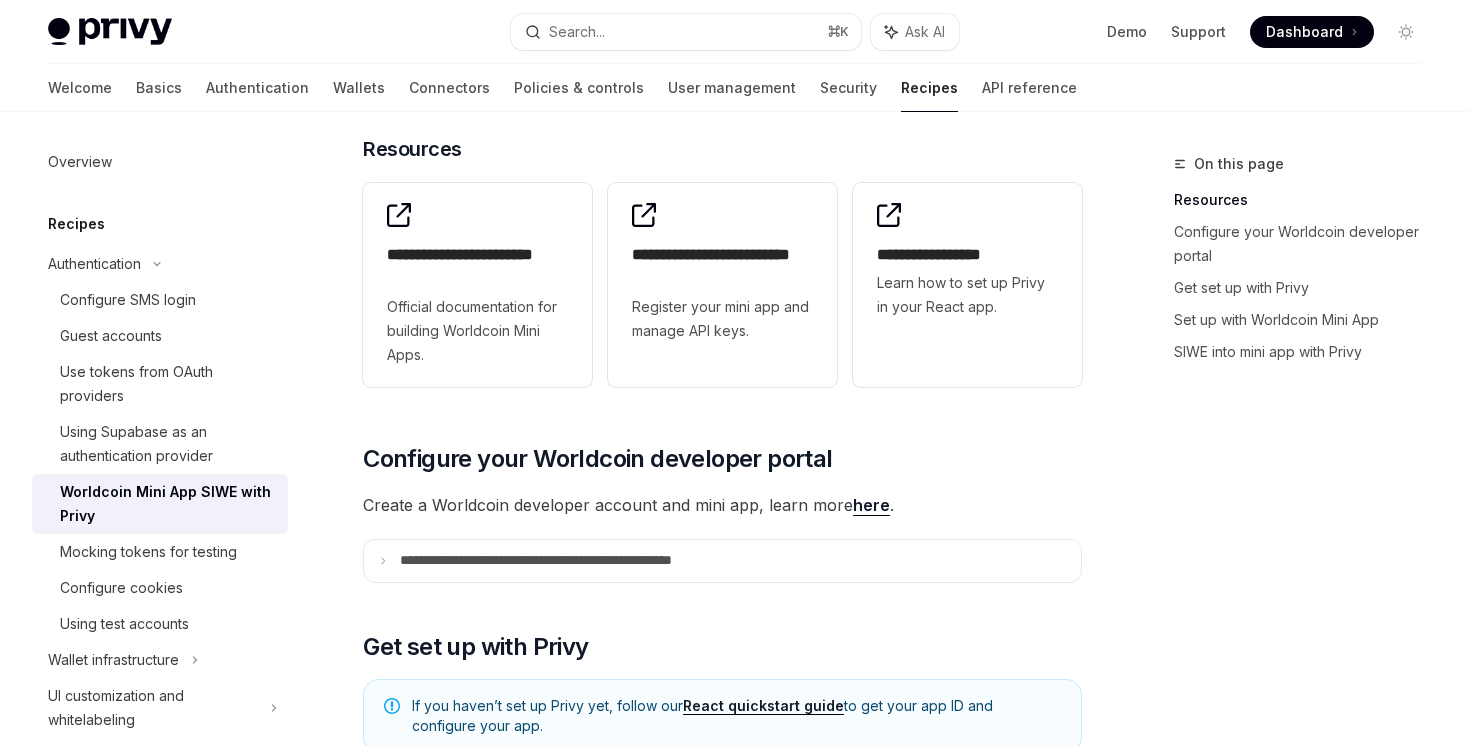 scroll, scrollTop: 0, scrollLeft: 0, axis: both 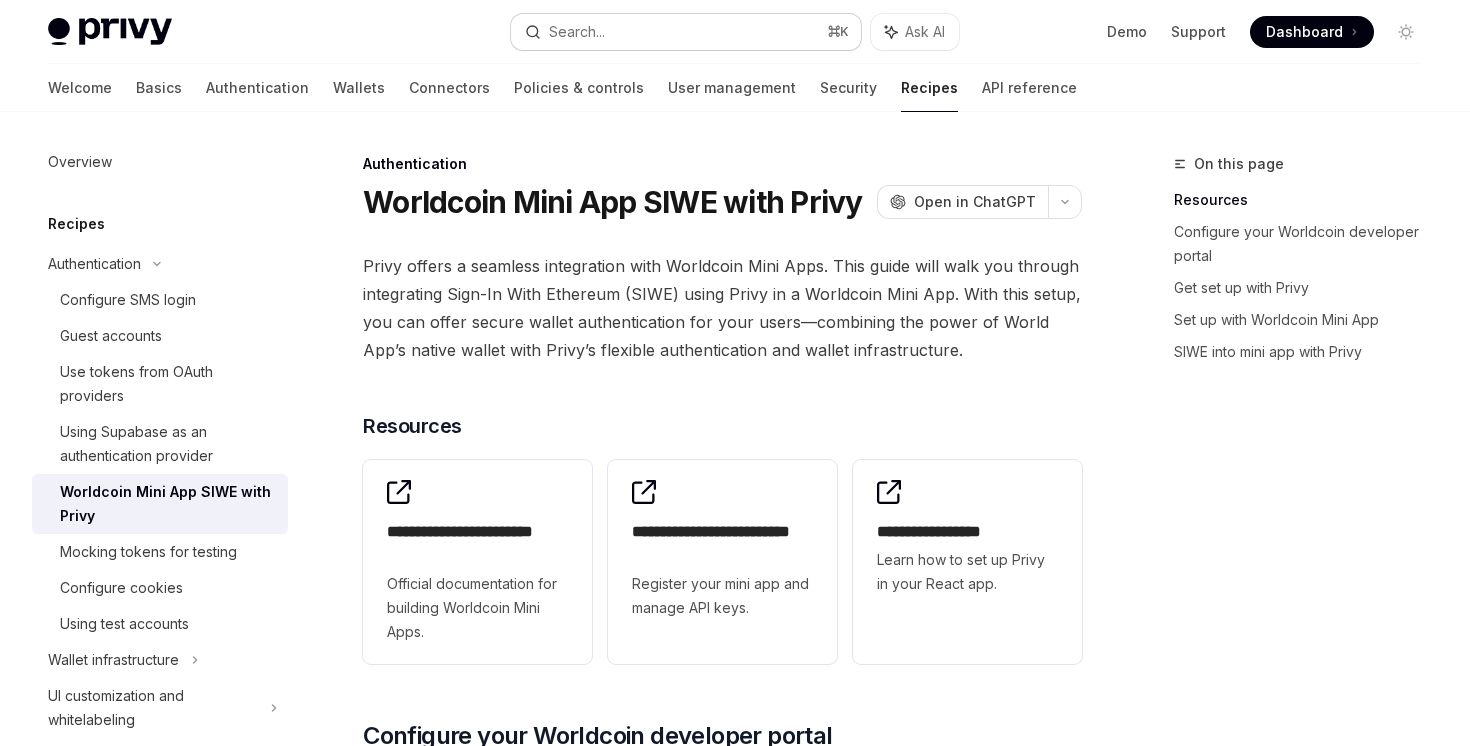 click on "Search... ⌘ K" at bounding box center (685, 32) 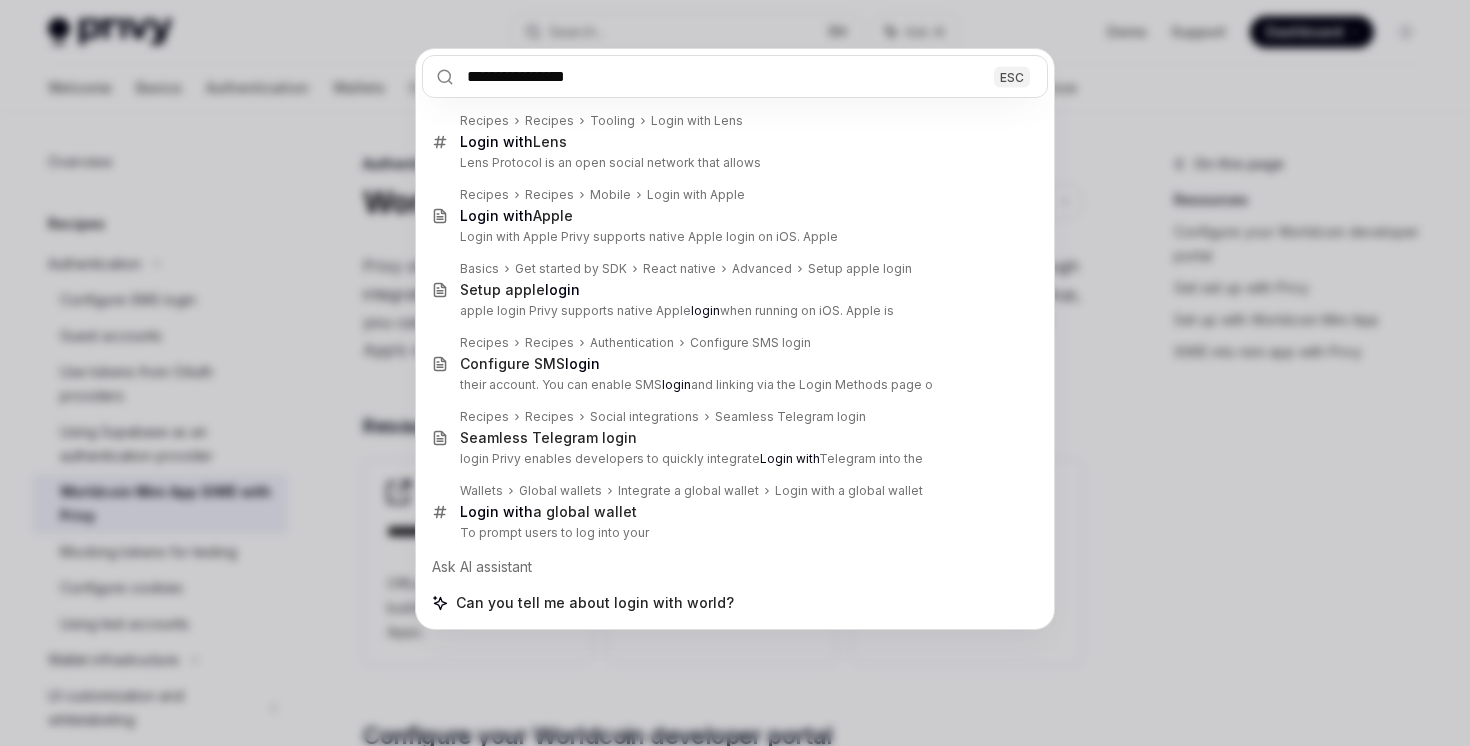 type on "**********" 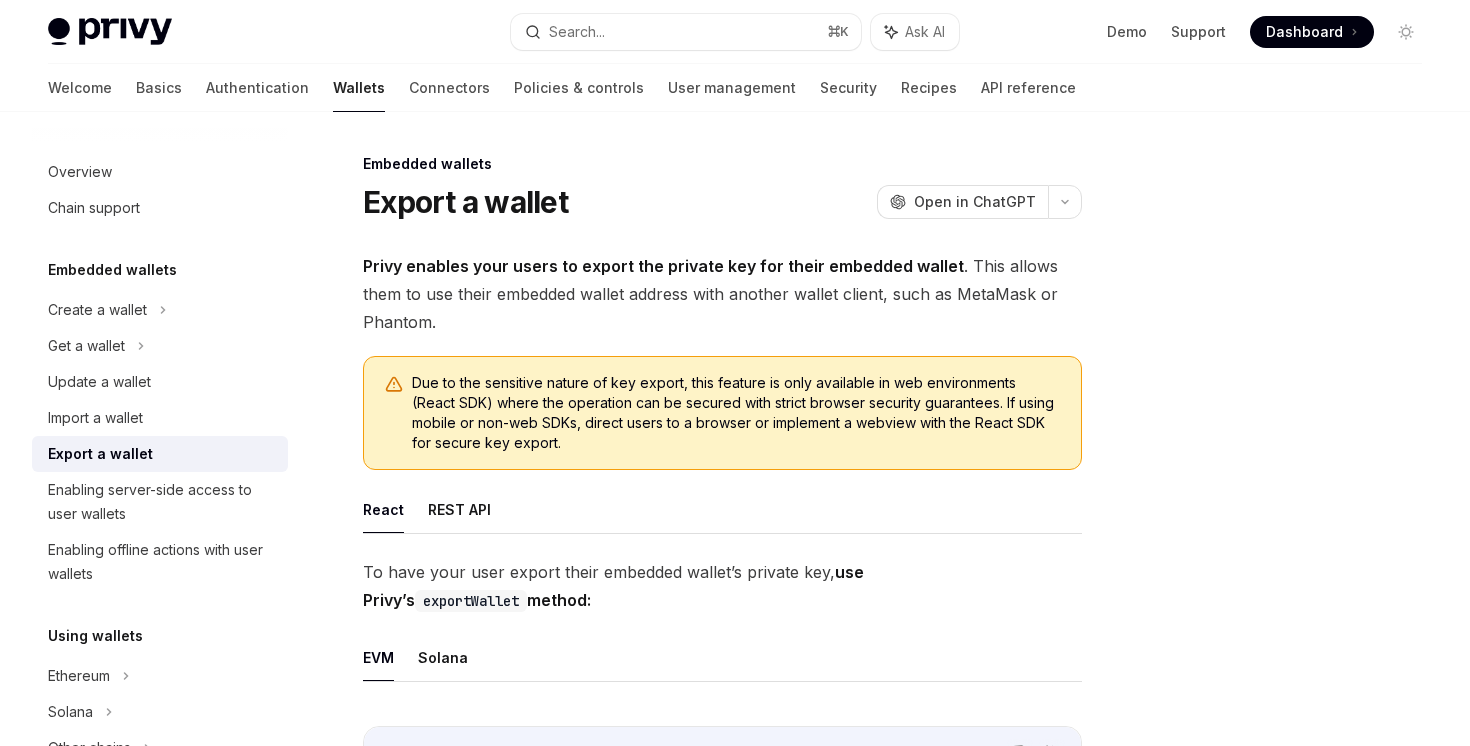 scroll, scrollTop: 354, scrollLeft: 0, axis: vertical 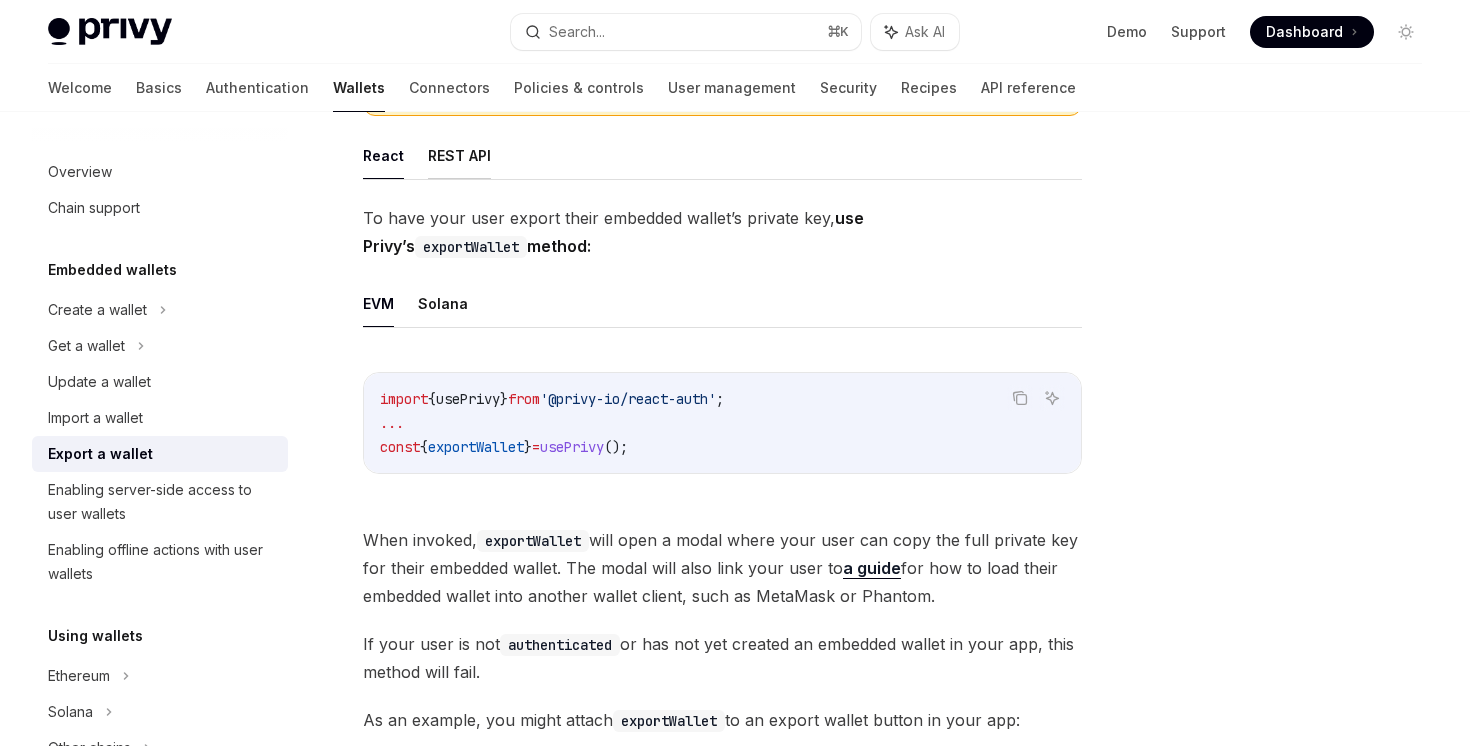 click on "REST API" at bounding box center [459, 155] 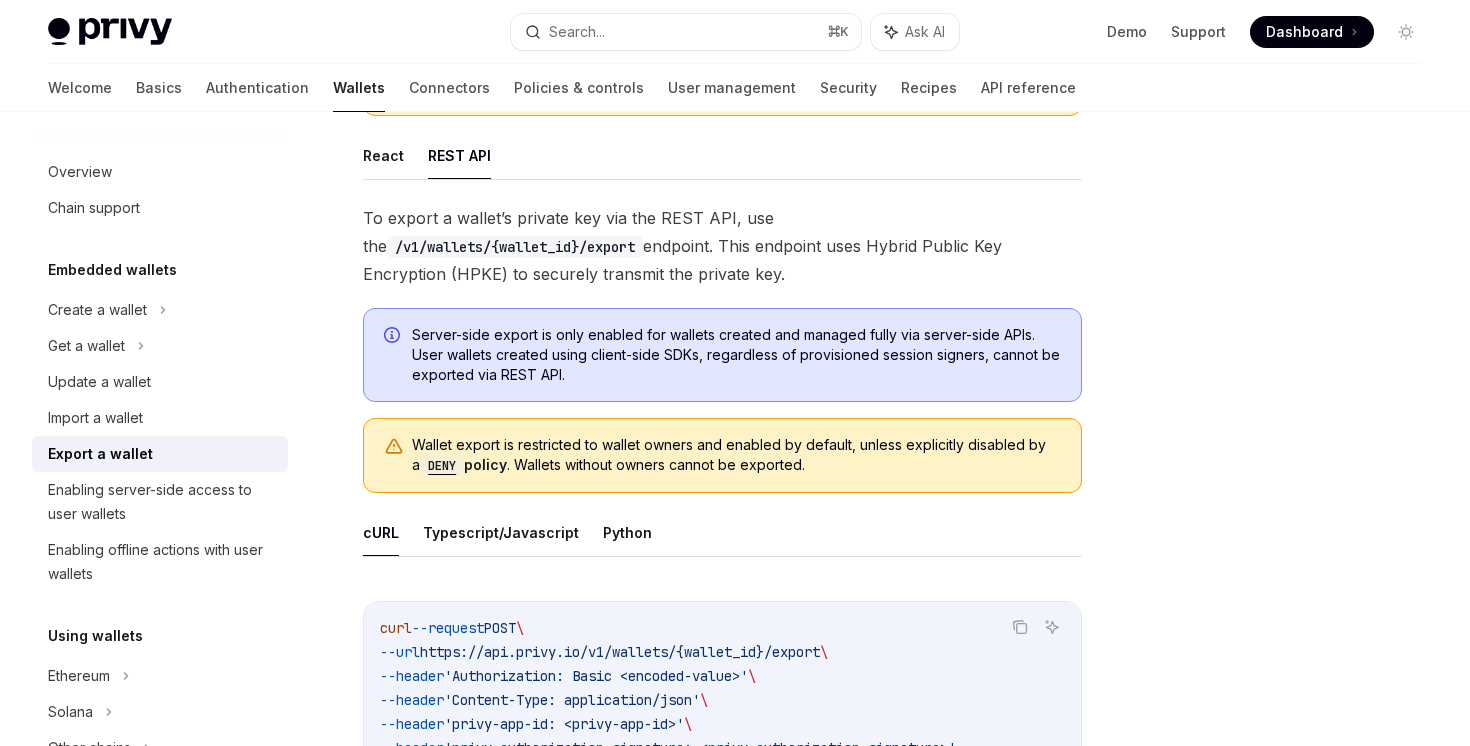 click on "Embedded wallets Export a wallet OpenAI Open in ChatGPT OpenAI Open in ChatGPT Privy enables your users to export the private key for their embedded wallet . This allows them to use their embedded wallet address with another wallet client, such as MetaMask or Phantom.
Due to the sensitive nature of key export, this feature is only available in web environments
(React SDK) where the operation can be secured with strict browser security guarantees. If using
mobile or non-web SDKs, direct users to a browser or implement a webview with the React SDK for
secure key export.
React   REST API To export a wallet’s private key via the REST API, use the  /v1/wallets/{wallet_id}/export  endpoint. This endpoint uses Hybrid Public Key Encryption (HPKE) to securely transmit the private key. Server-side export is only enabled for wallets created and managed fully via server-side APIs.
User wallets created using client-side SDKs, regardless of provisioned session signers, cannot be
exported via REST API. DENY  policy" at bounding box center (535, 1552) 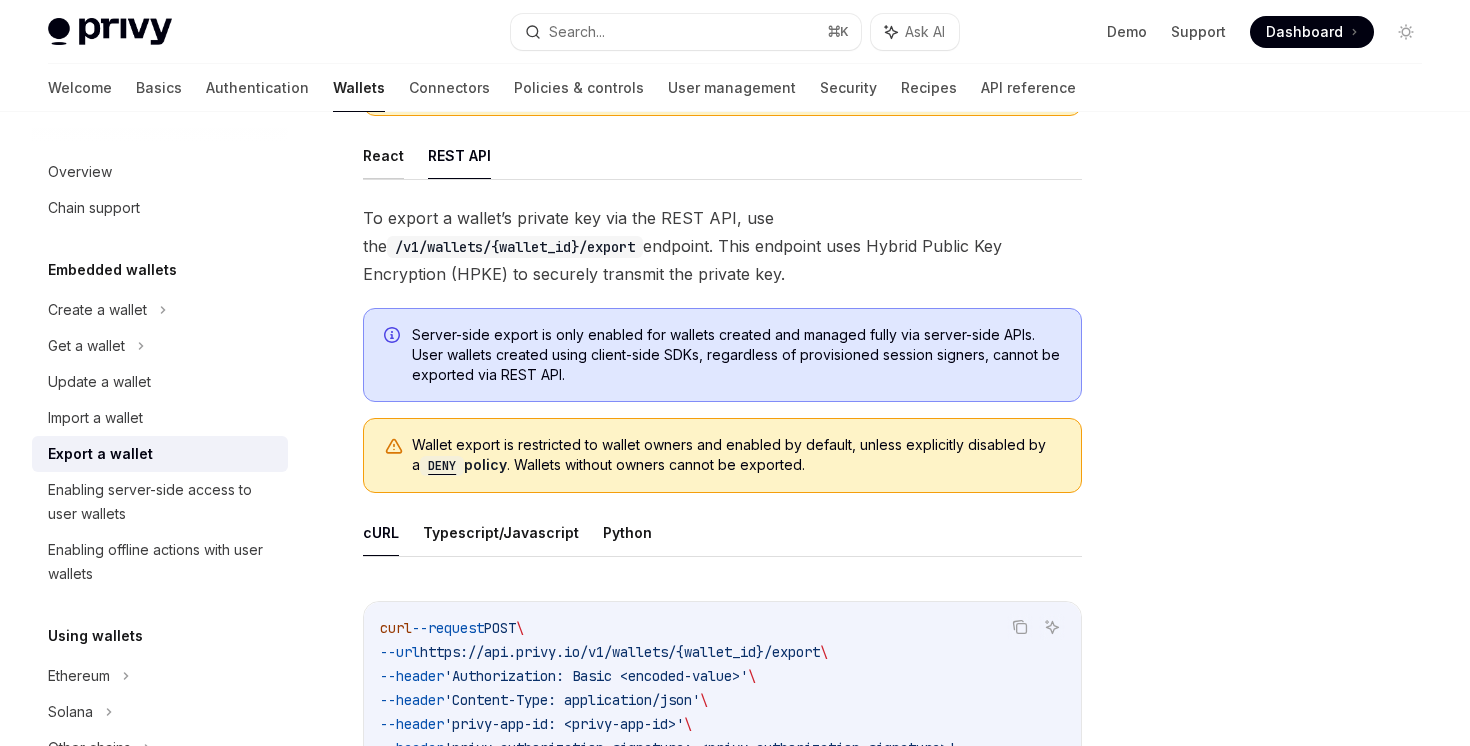 click on "React" at bounding box center (383, 155) 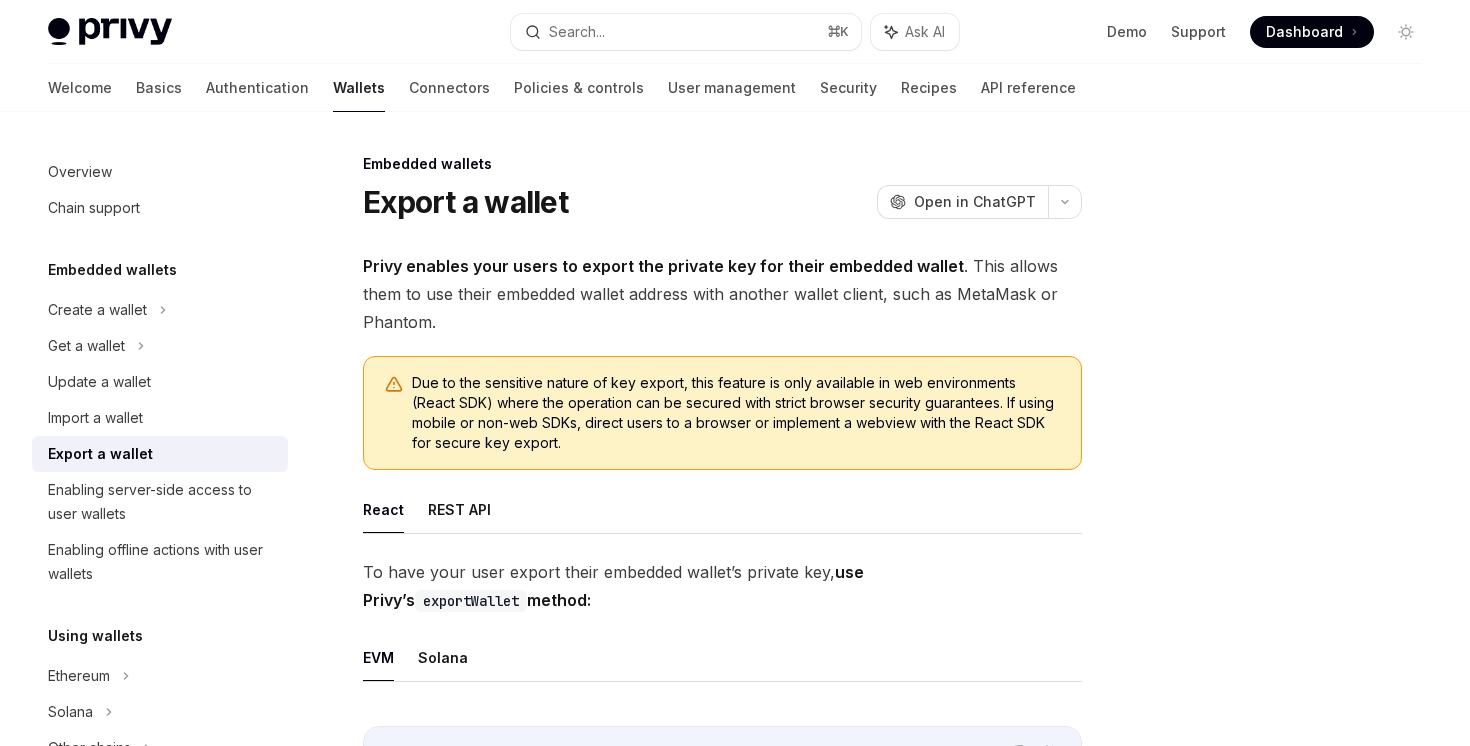 scroll, scrollTop: 47, scrollLeft: 0, axis: vertical 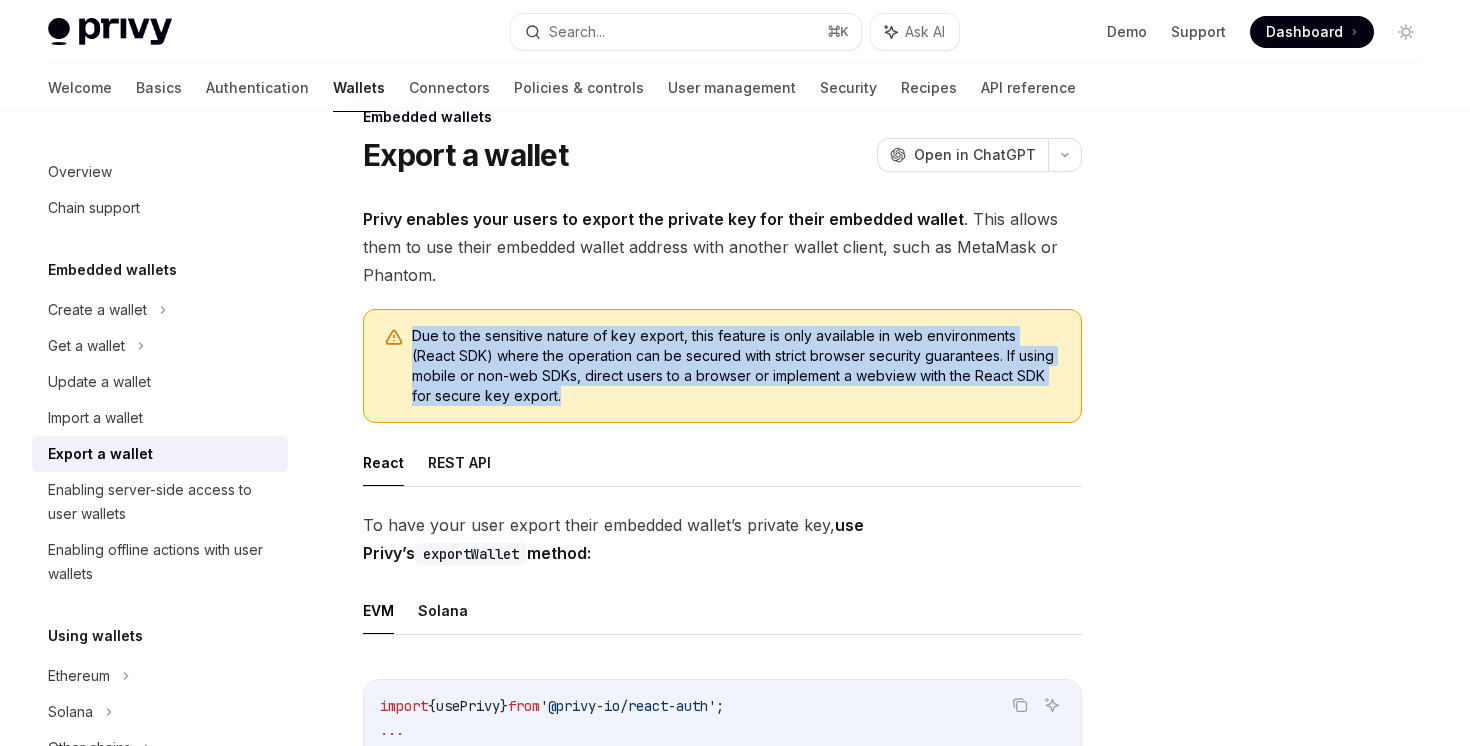 drag, startPoint x: 647, startPoint y: 396, endPoint x: 389, endPoint y: 341, distance: 263.79727 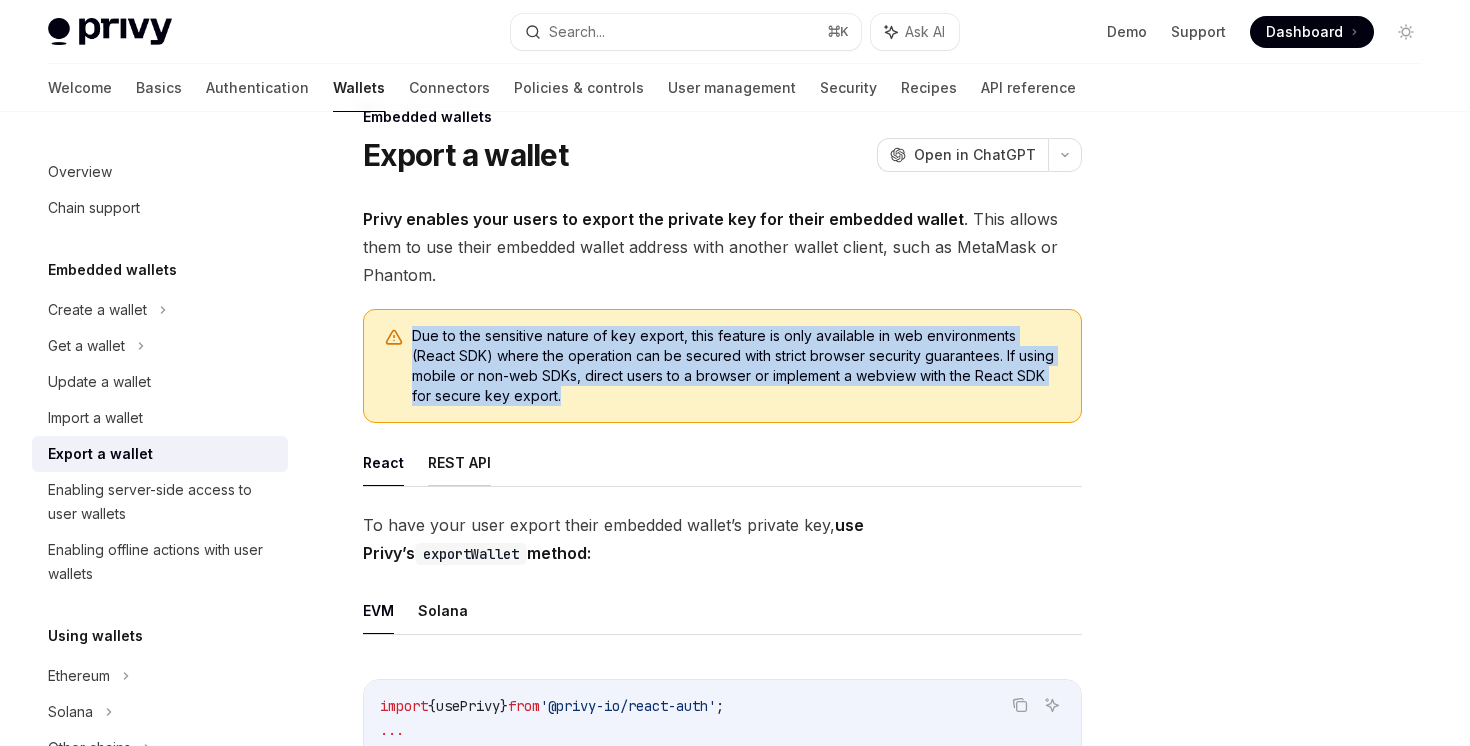 click on "REST API" at bounding box center (459, 462) 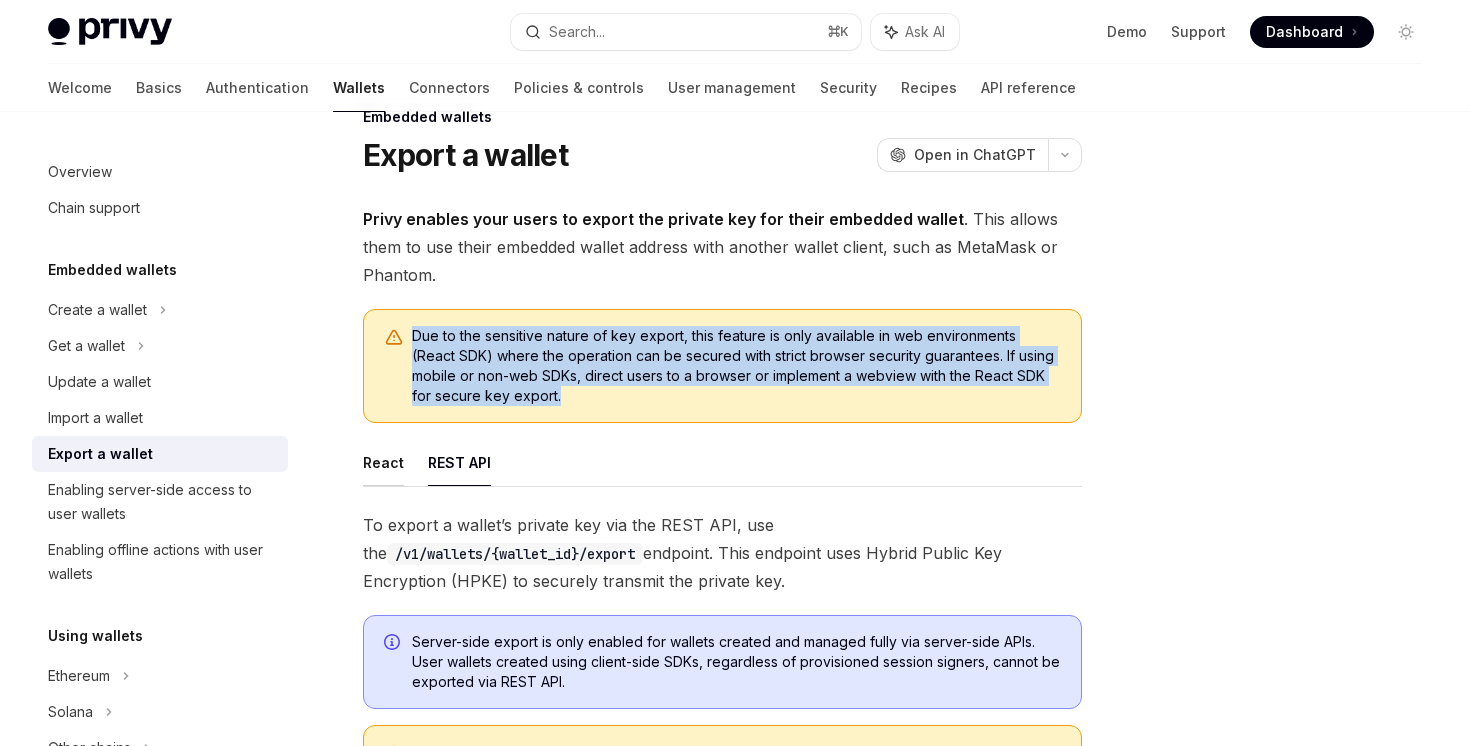 click on "React" at bounding box center (383, 462) 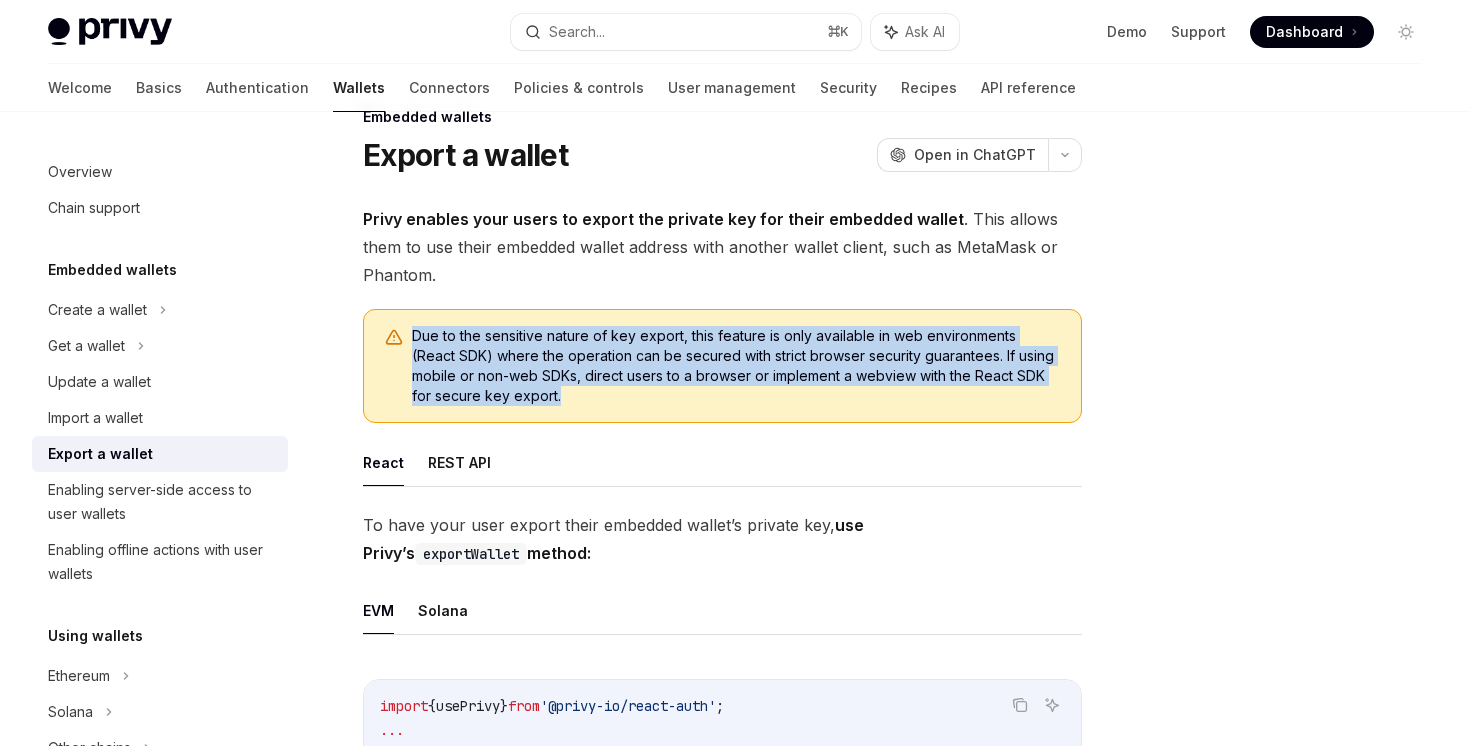 click on "Due to the sensitive nature of key export, this feature is only available in web environments
(React SDK) where the operation can be secured with strict browser security guarantees. If using
mobile or non-web SDKs, direct users to a browser or implement a webview with the React SDK for
secure key export." at bounding box center [736, 366] 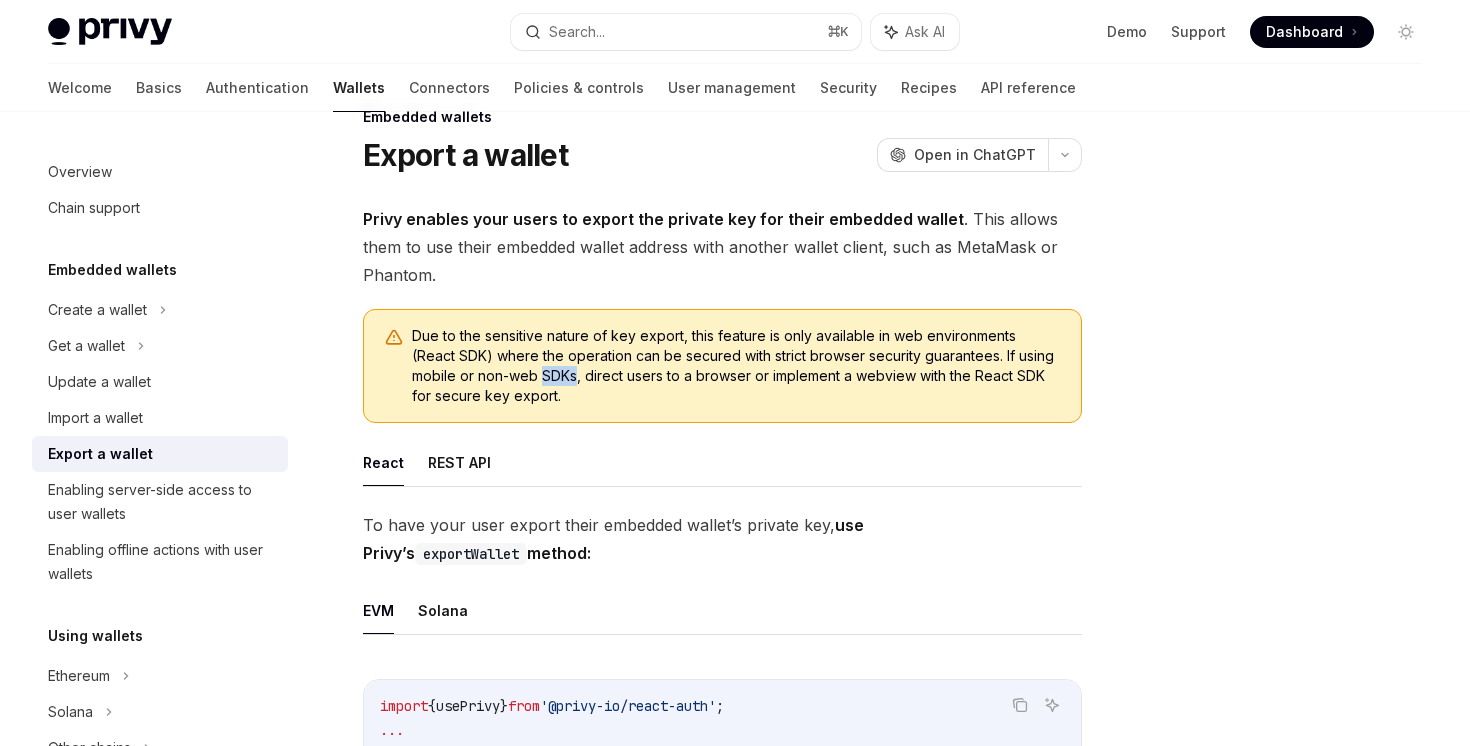 click on "Due to the sensitive nature of key export, this feature is only available in web environments
(React SDK) where the operation can be secured with strict browser security guarantees. If using
mobile or non-web SDKs, direct users to a browser or implement a webview with the React SDK for
secure key export." at bounding box center (736, 366) 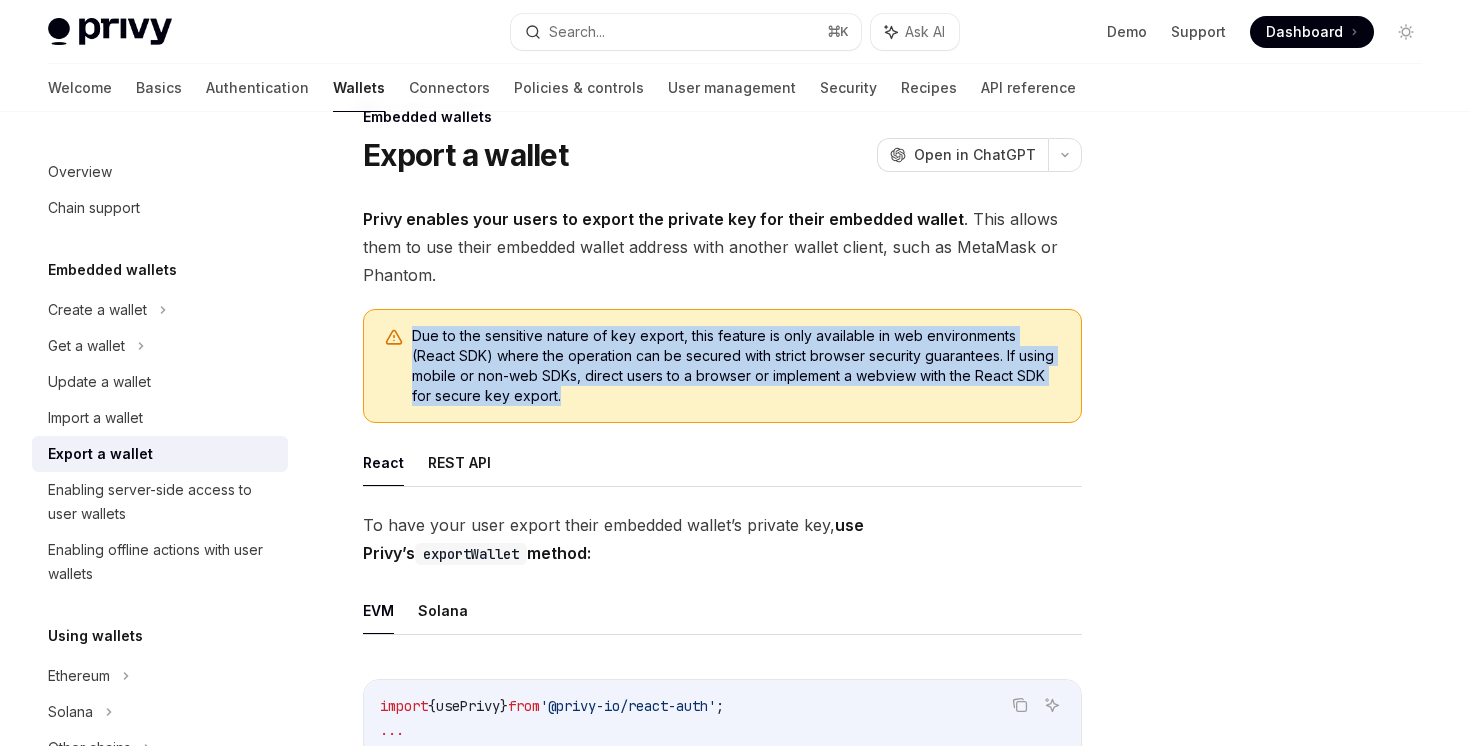 click on "Due to the sensitive nature of key export, this feature is only available in web environments
(React SDK) where the operation can be secured with strict browser security guarantees. If using
mobile or non-web SDKs, direct users to a browser or implement a webview with the React SDK for
secure key export." at bounding box center [736, 366] 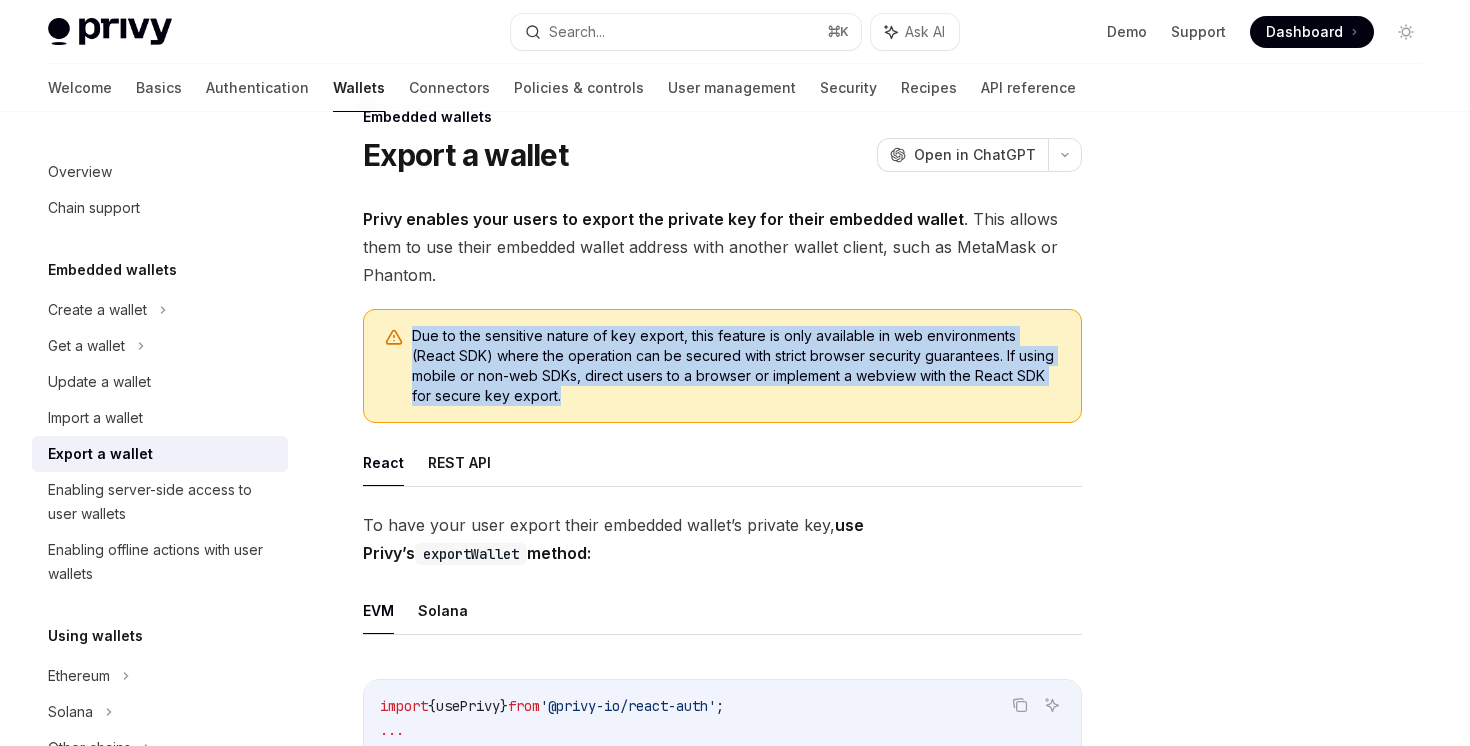 click on "Due to the sensitive nature of key export, this feature is only available in web environments
(React SDK) where the operation can be secured with strict browser security guarantees. If using
mobile or non-web SDKs, direct users to a browser or implement a webview with the React SDK for
secure key export." at bounding box center (736, 366) 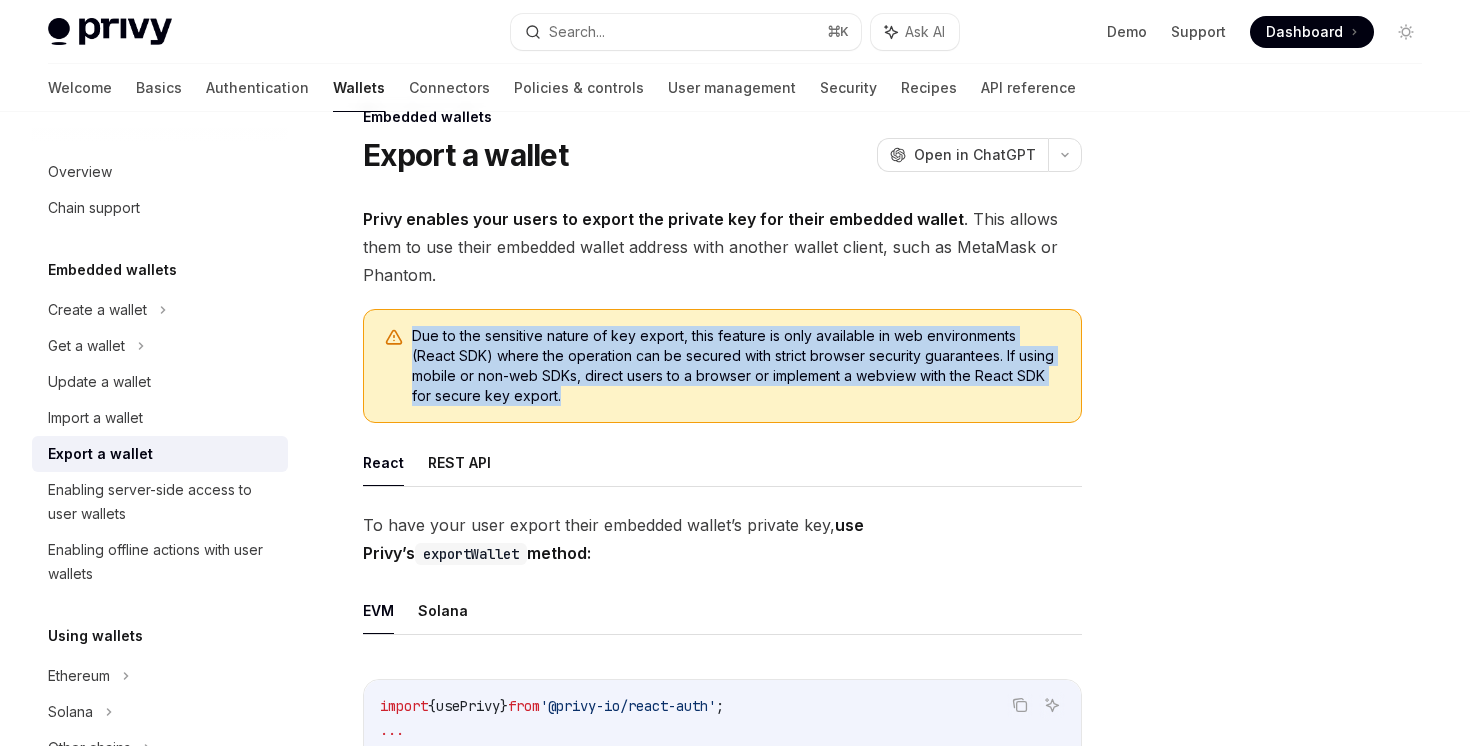 drag, startPoint x: 588, startPoint y: 403, endPoint x: 413, endPoint y: 338, distance: 186.68155 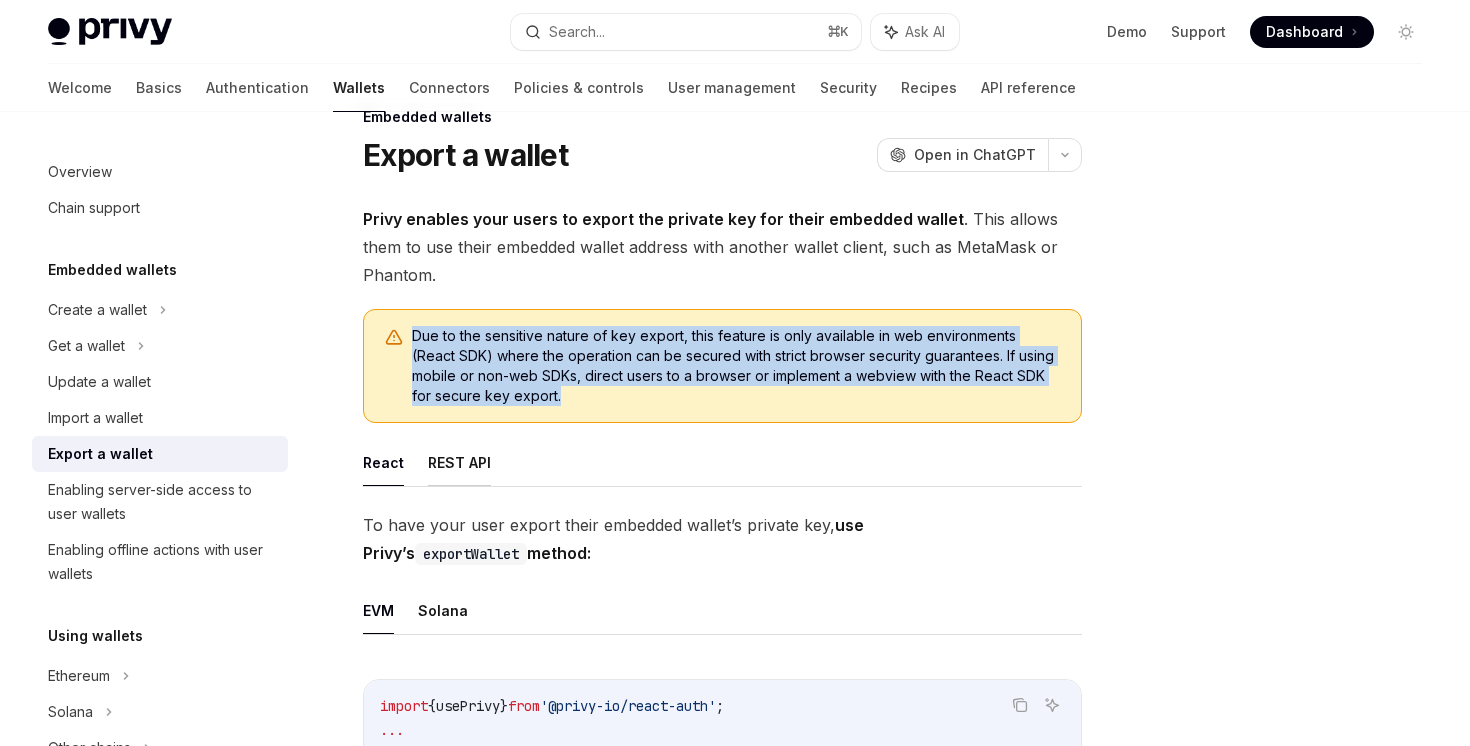 click on "REST API" at bounding box center (459, 462) 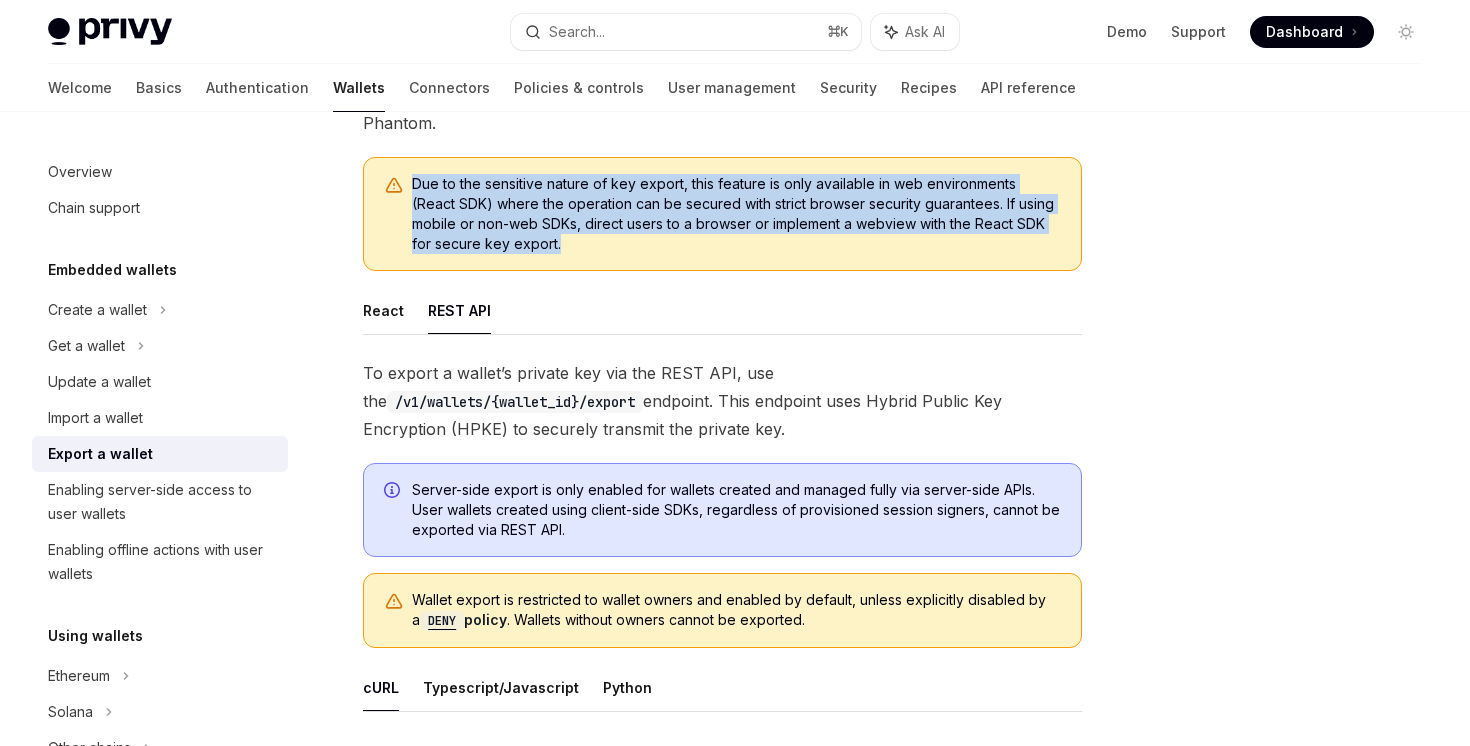 scroll, scrollTop: 167, scrollLeft: 0, axis: vertical 